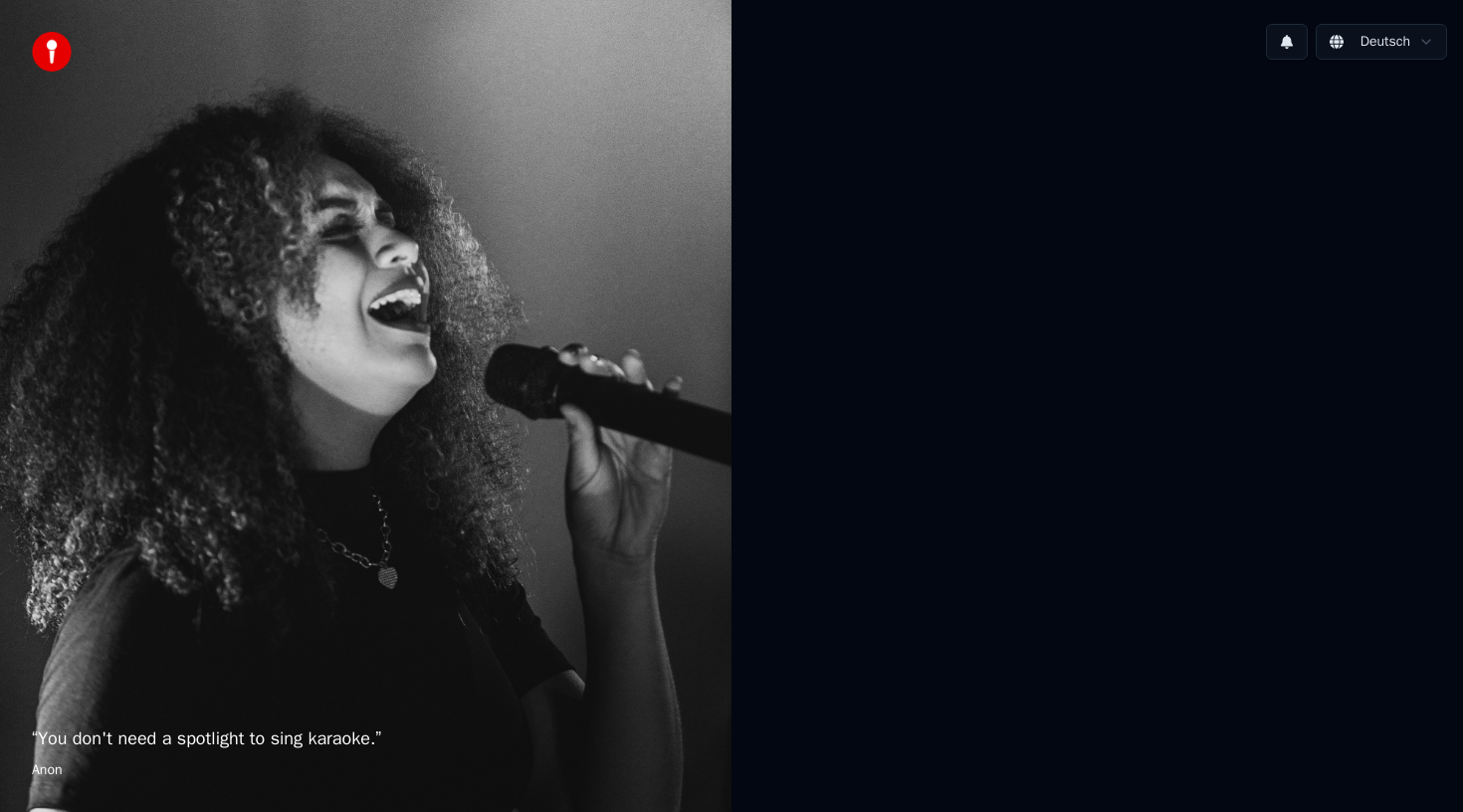 scroll, scrollTop: 0, scrollLeft: 0, axis: both 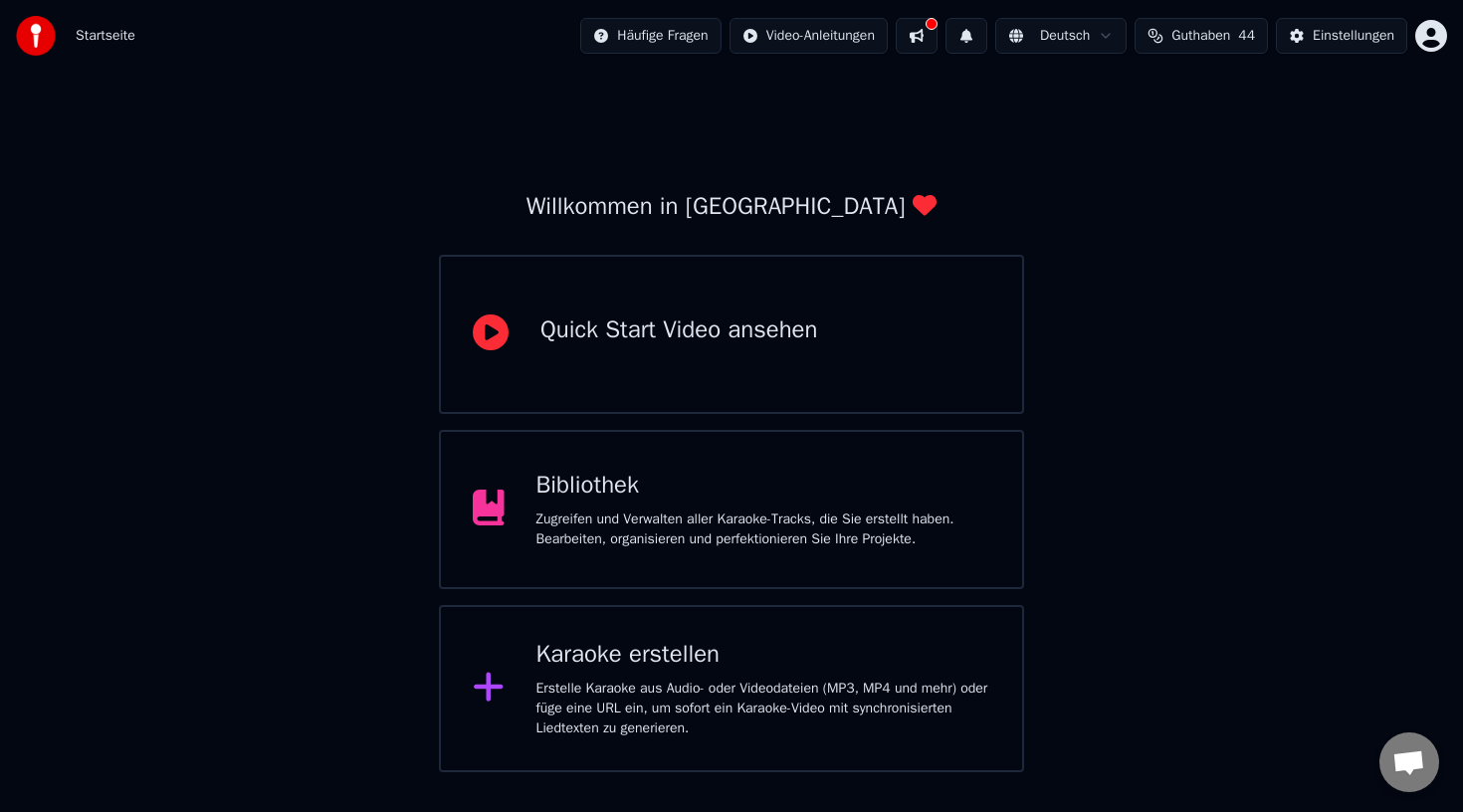 click on "Erstelle Karaoke aus Audio- oder Videodateien (MP3, MP4 und mehr) oder füge eine URL ein, um sofort ein Karaoke-Video mit synchronisierten Liedtexten zu generieren." at bounding box center (763, 709) 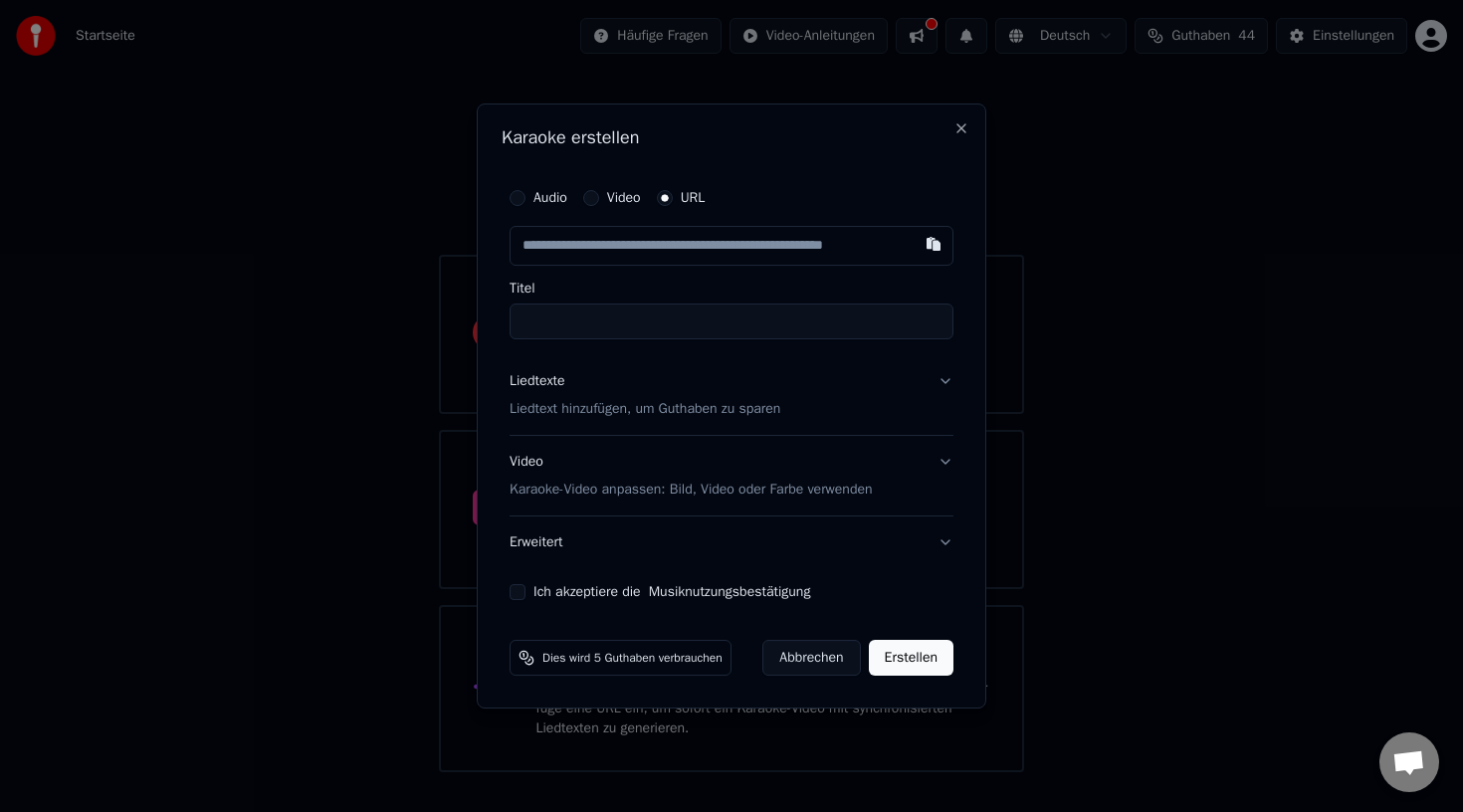 click at bounding box center (732, 246) 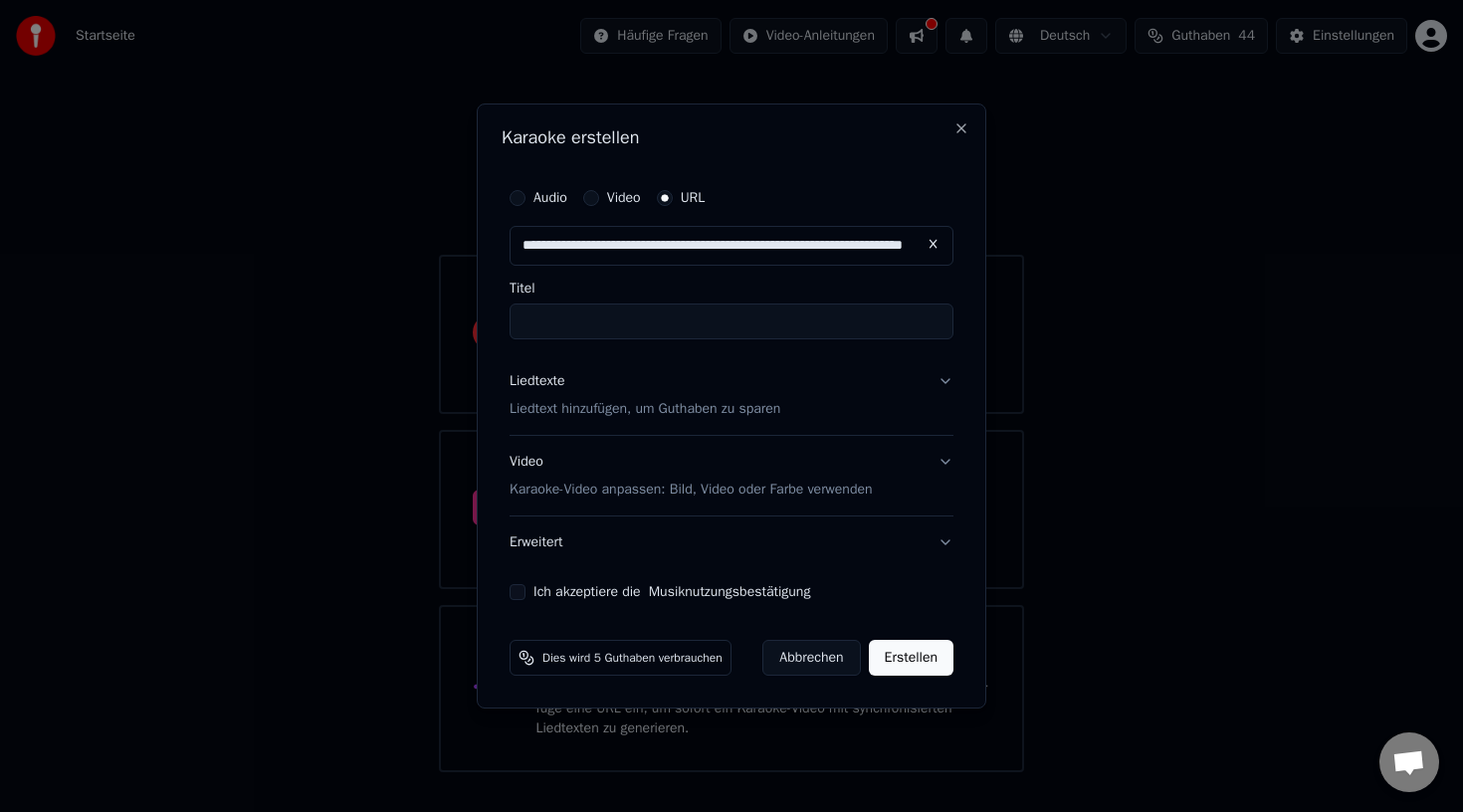 scroll, scrollTop: 0, scrollLeft: 157, axis: horizontal 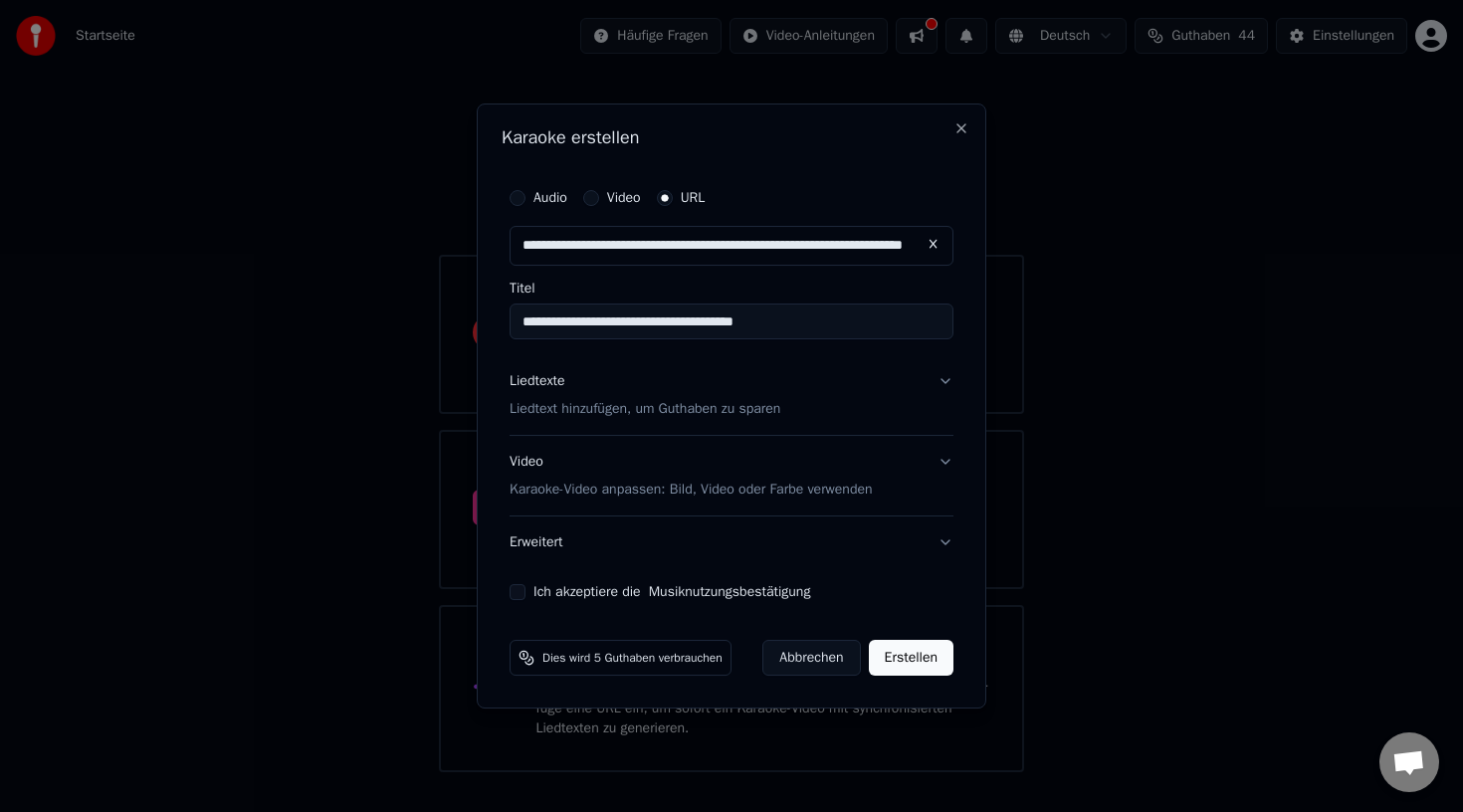 type on "**********" 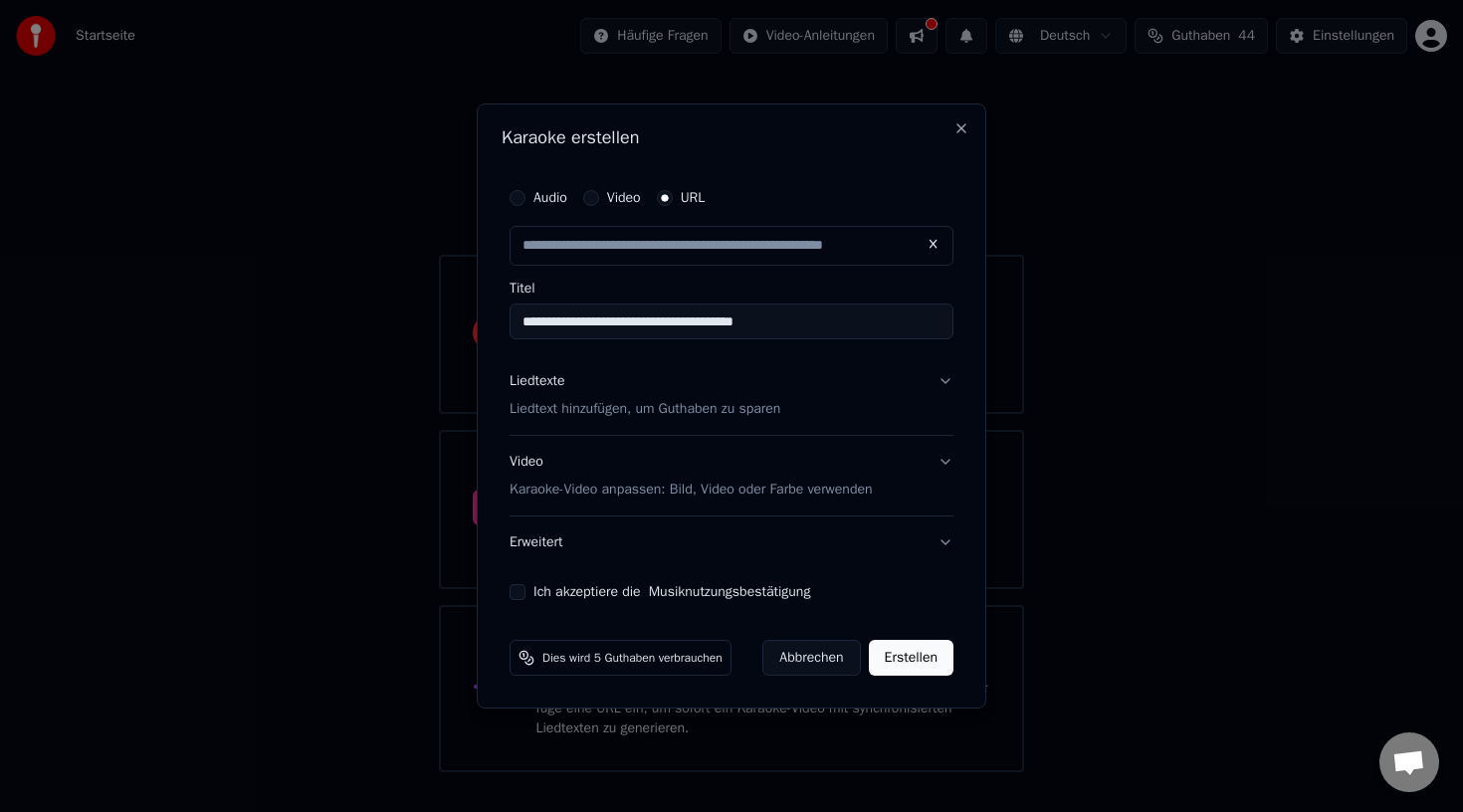 scroll, scrollTop: 0, scrollLeft: 0, axis: both 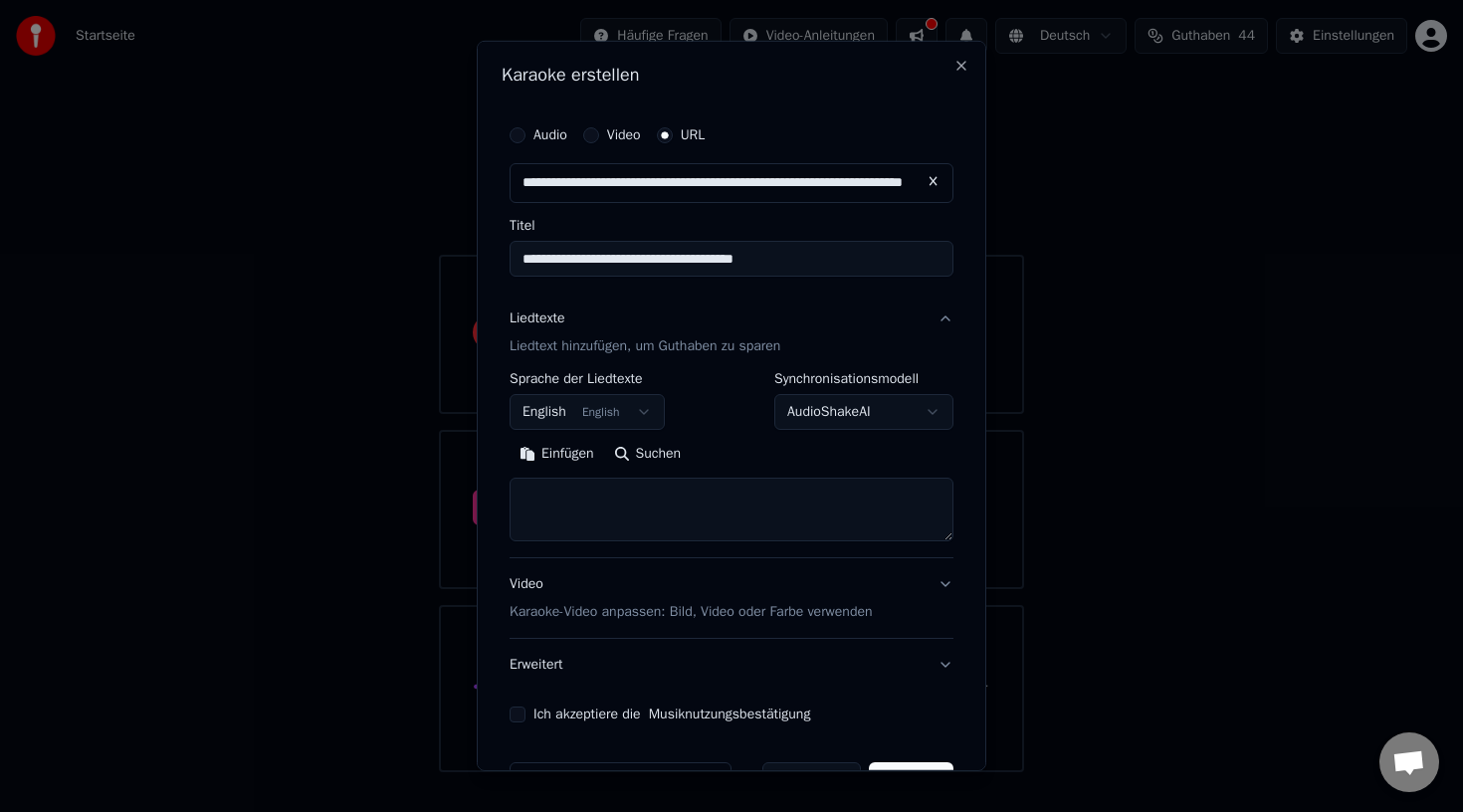 click on "Suchen" at bounding box center (648, 454) 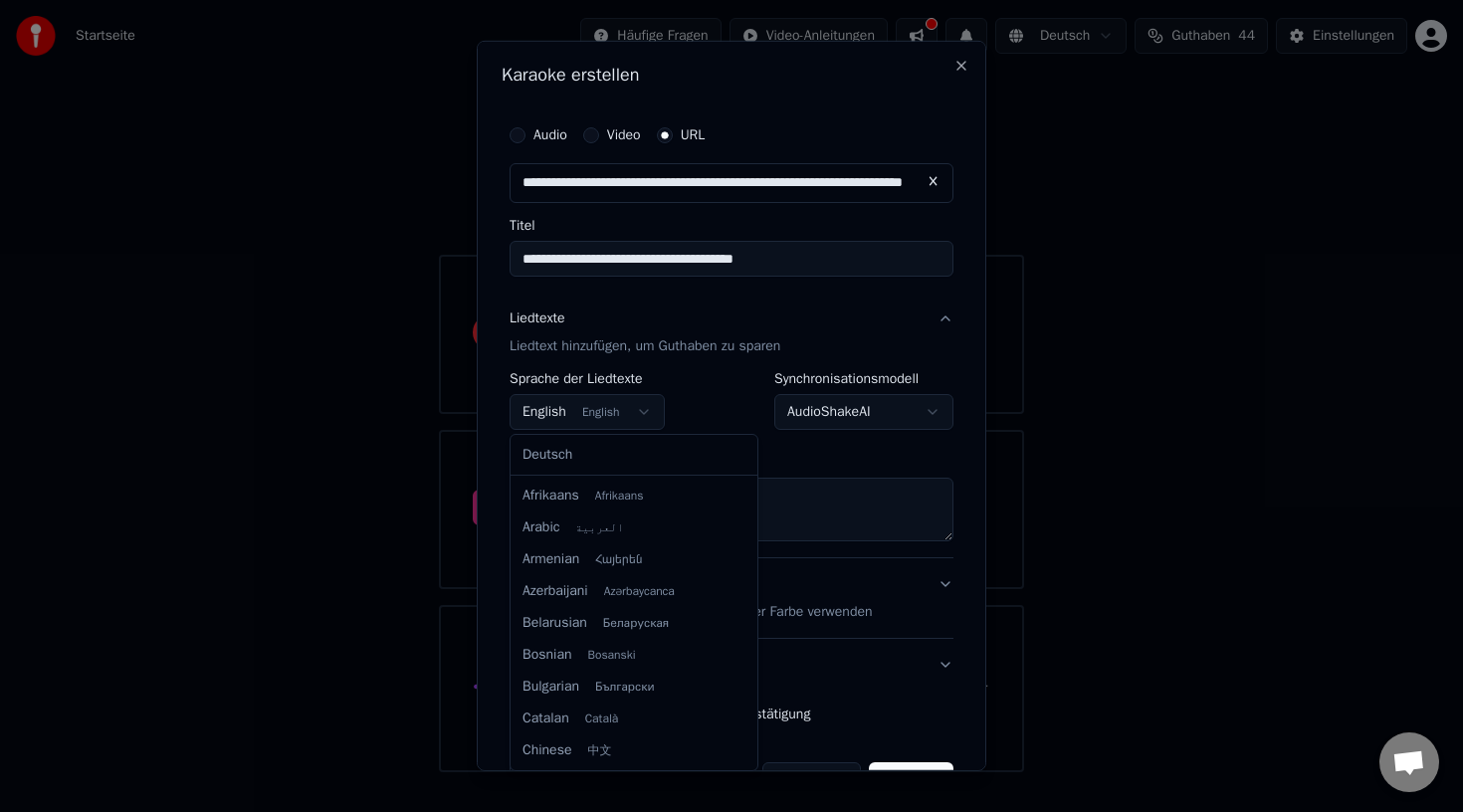 click on "**********" at bounding box center [732, 386] 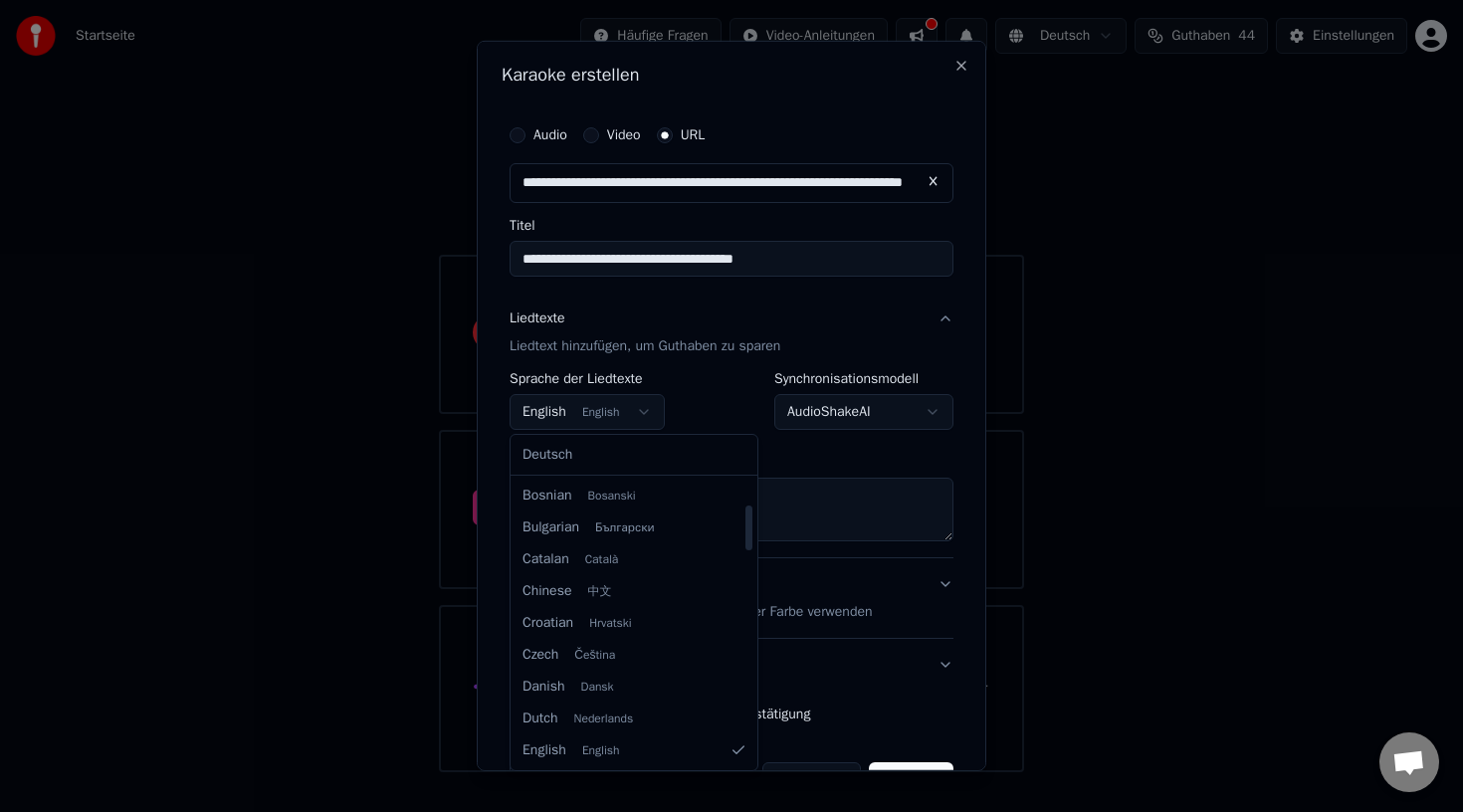 select on "**" 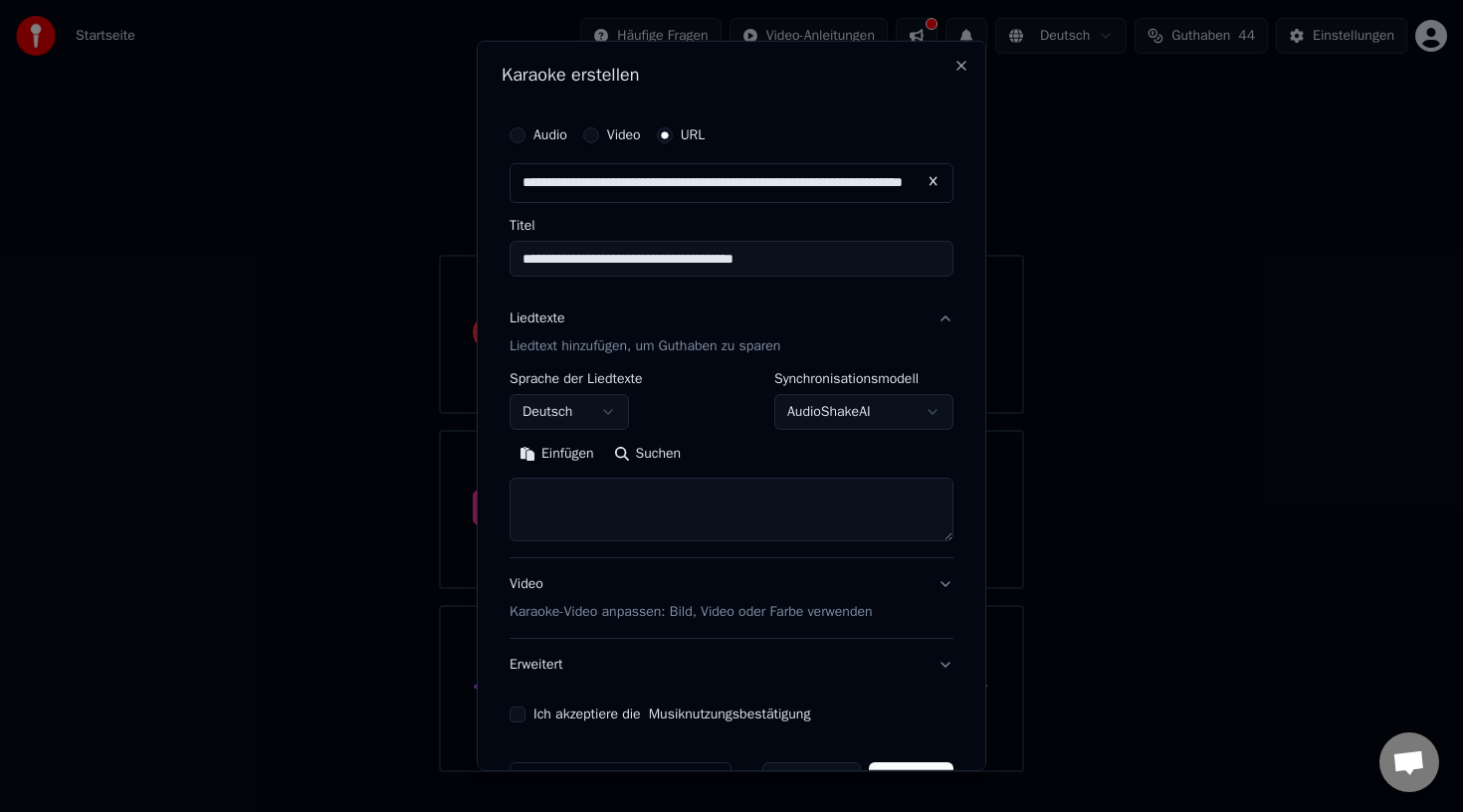 click on "Suchen" at bounding box center [648, 454] 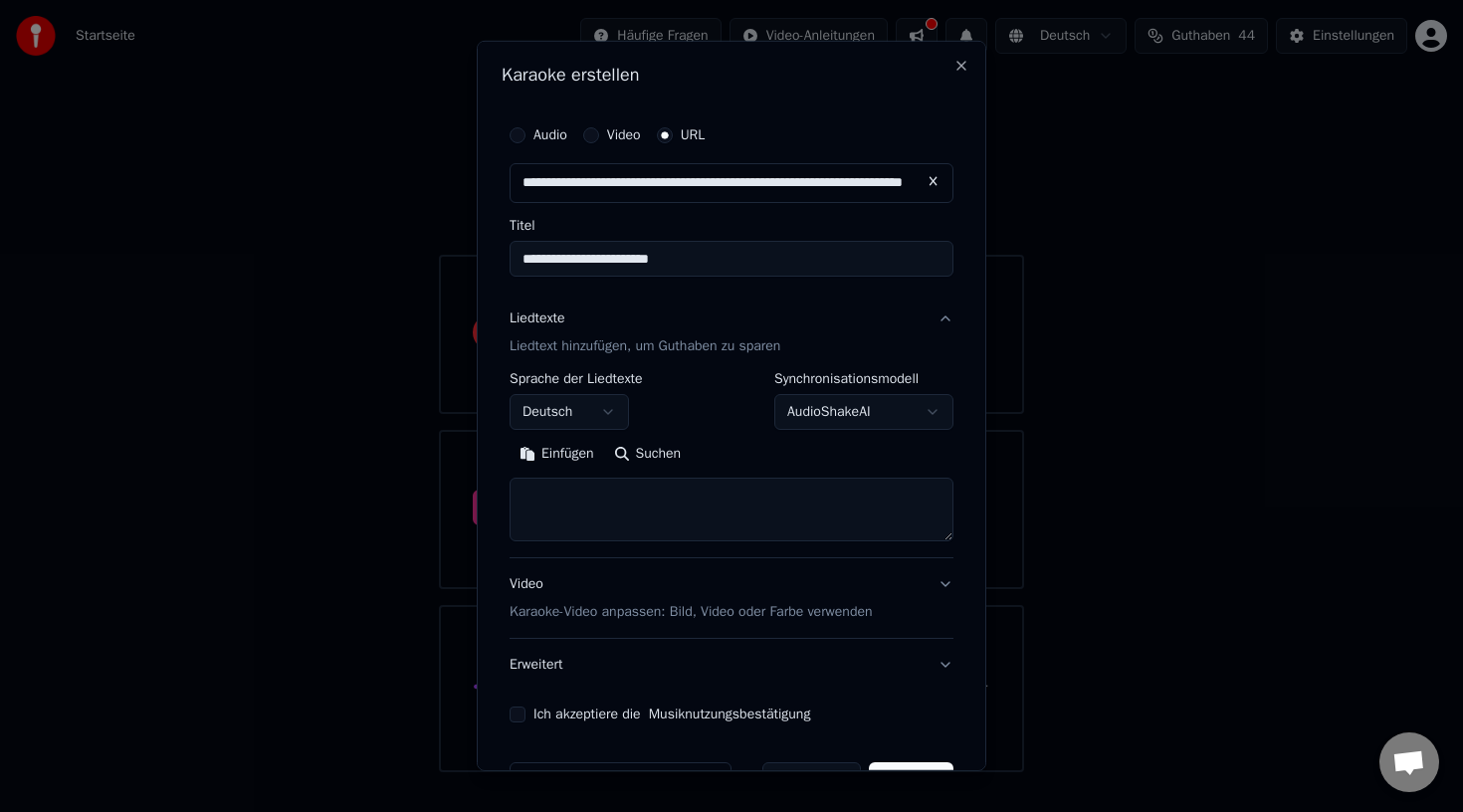 type on "**********" 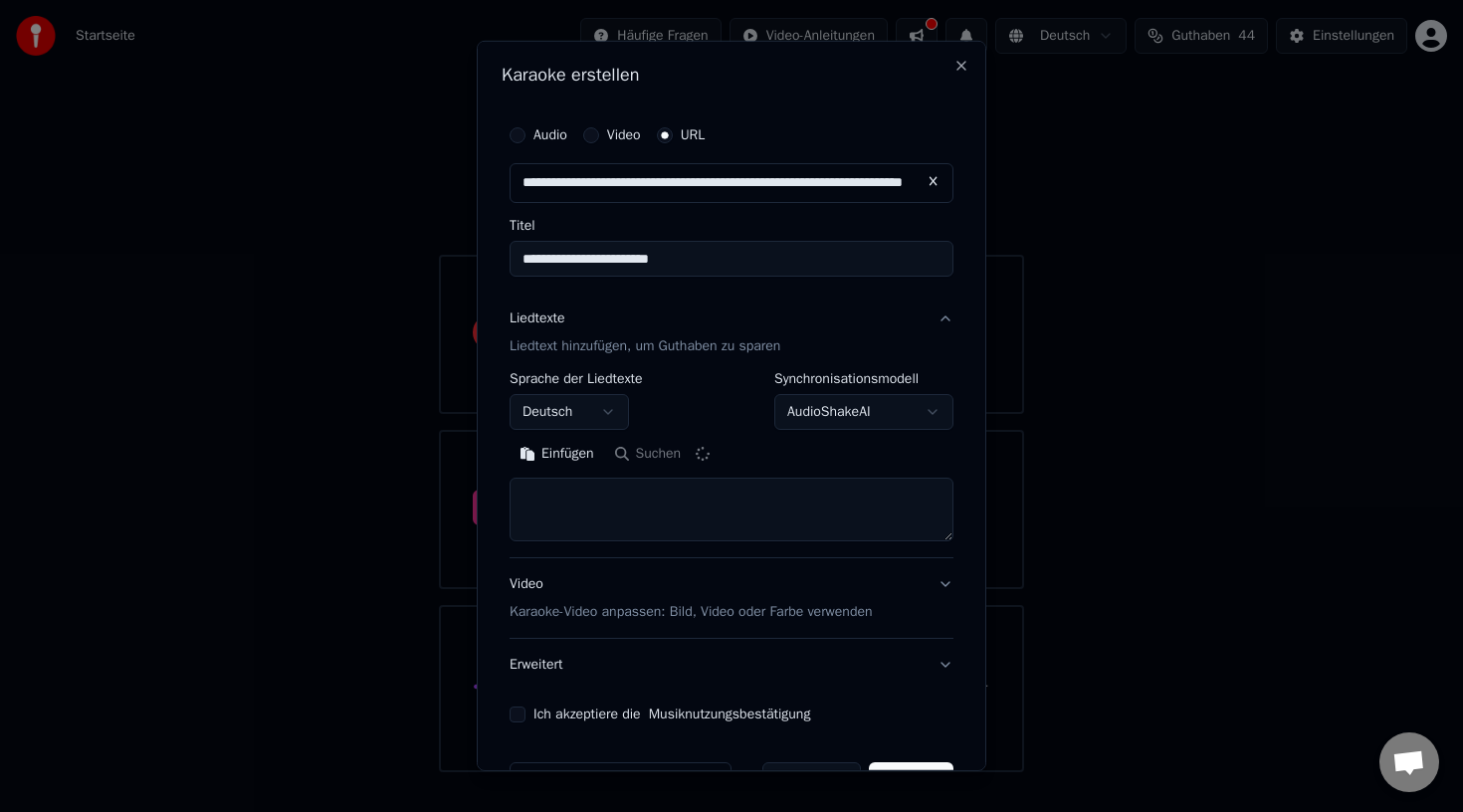 type on "**********" 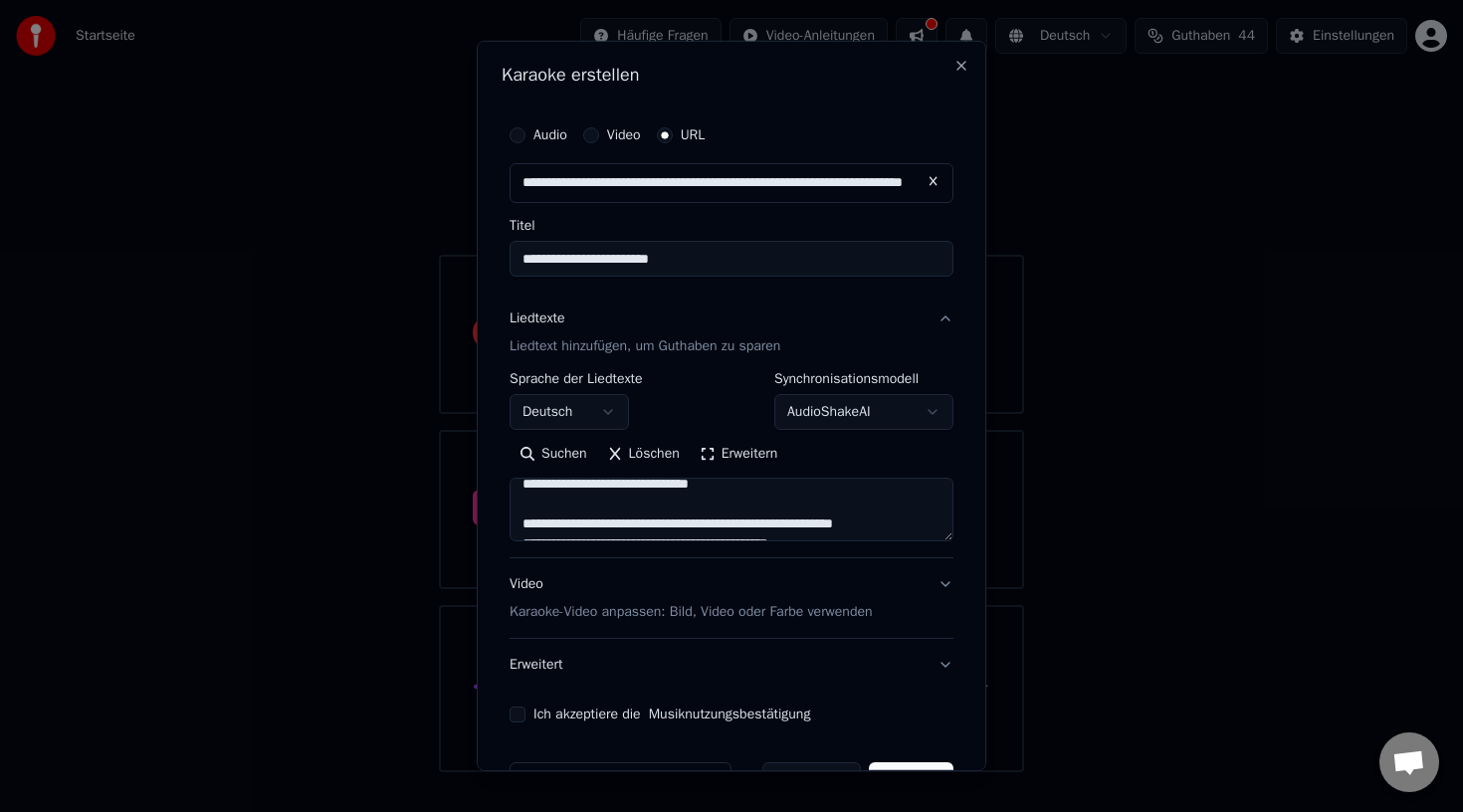 click on "Ich akzeptiere die   Musiknutzungsbestätigung" at bounding box center (672, 714) 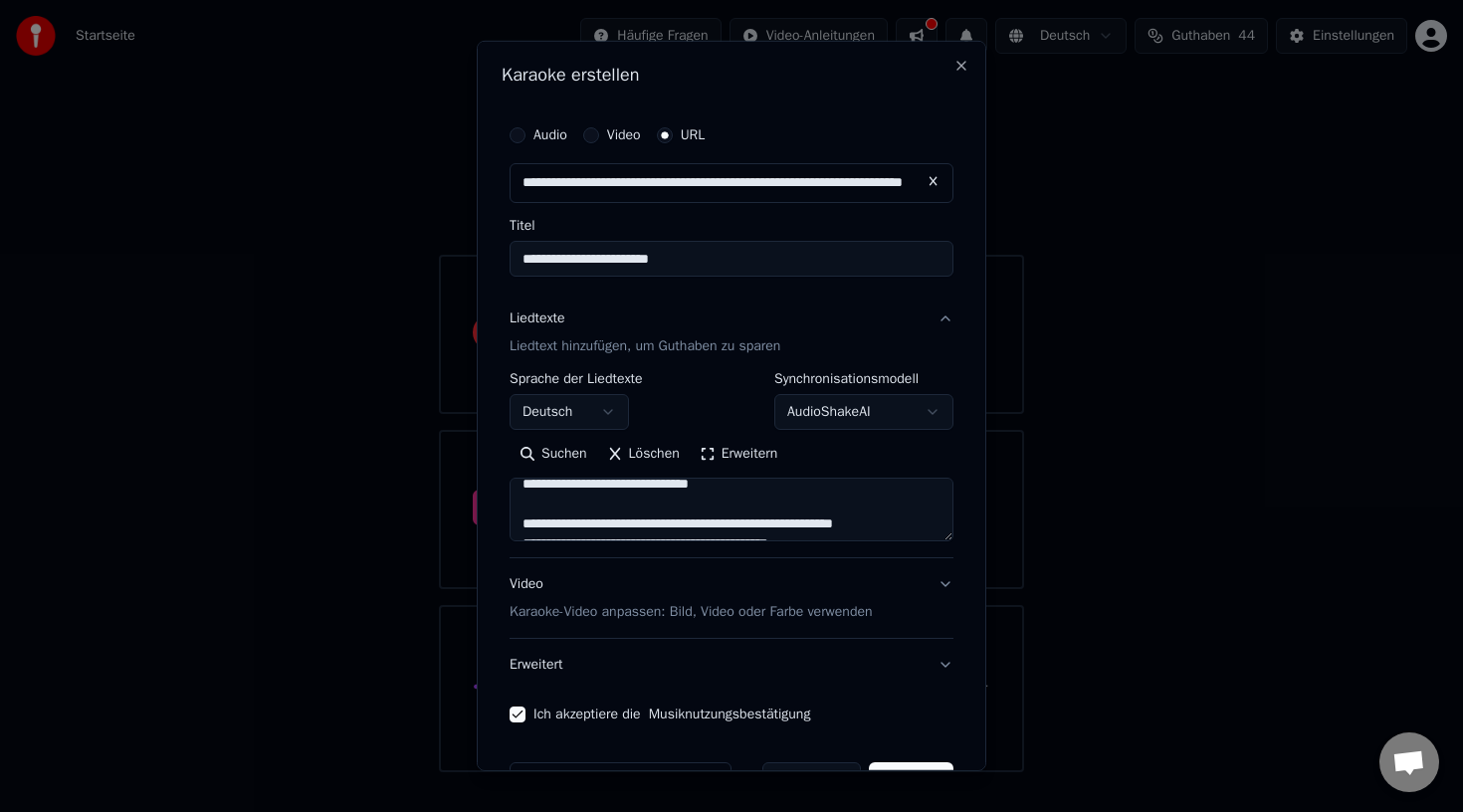 scroll, scrollTop: 59, scrollLeft: 0, axis: vertical 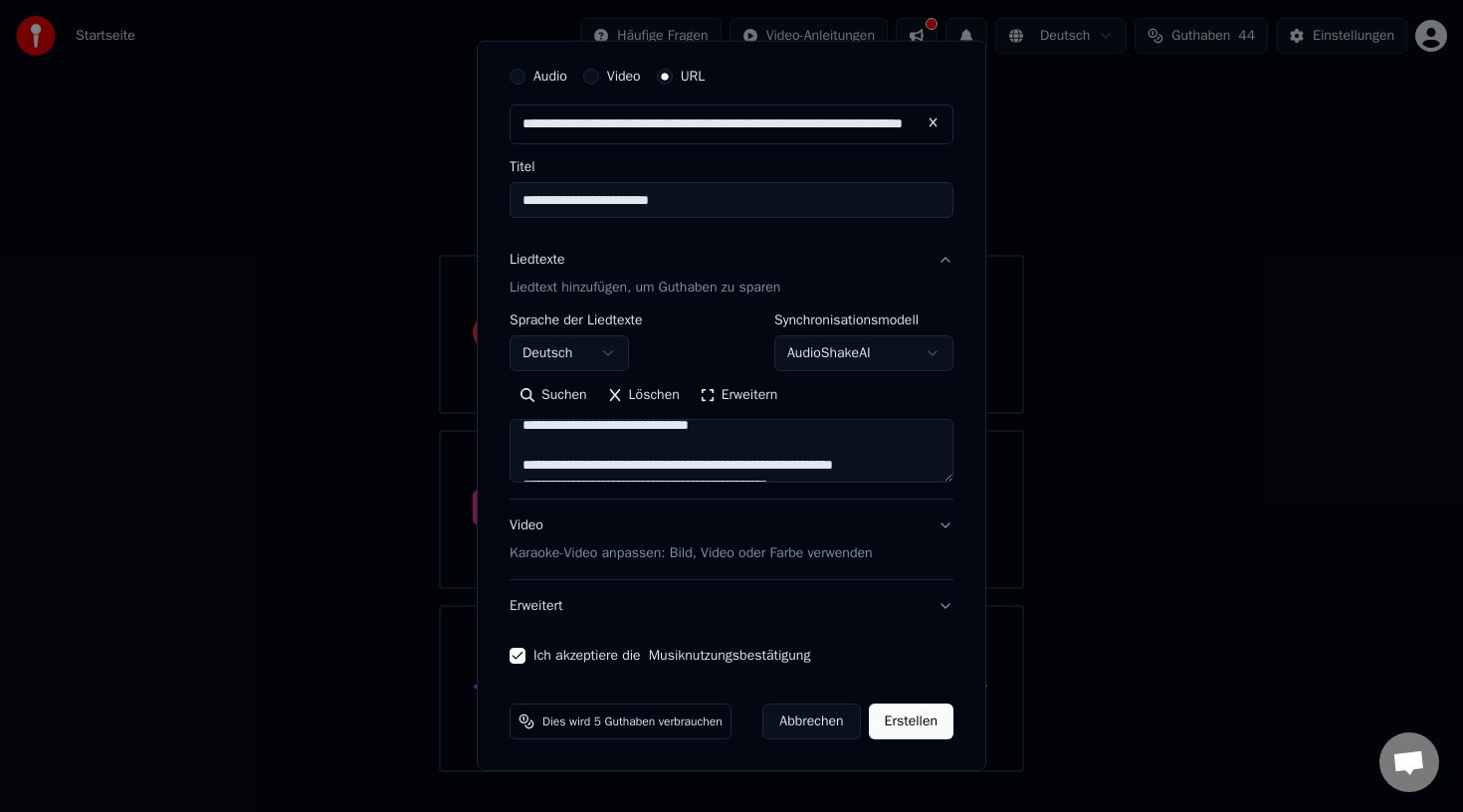 click on "Erstellen" at bounding box center (911, 721) 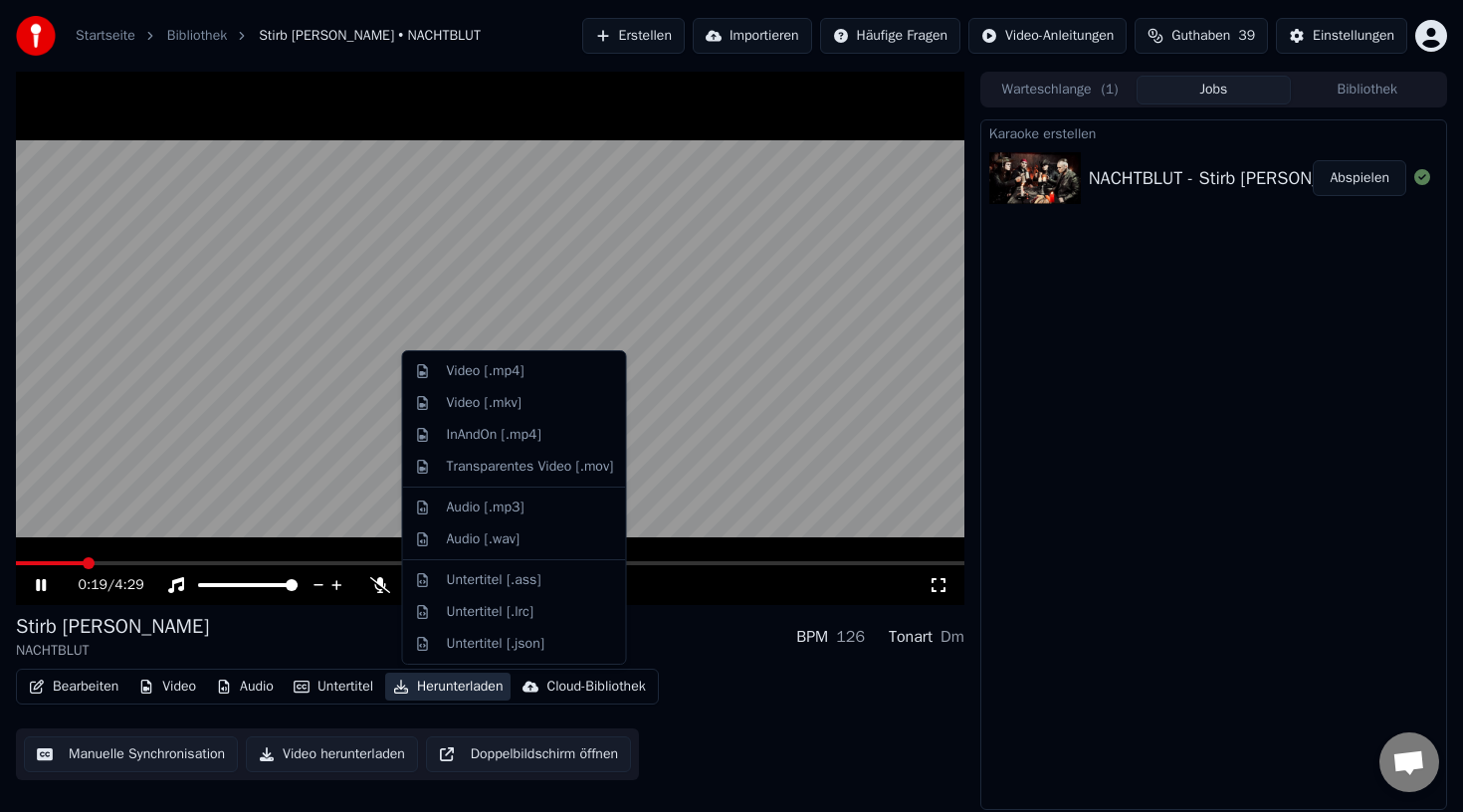 click on "Herunterladen" at bounding box center (448, 687) 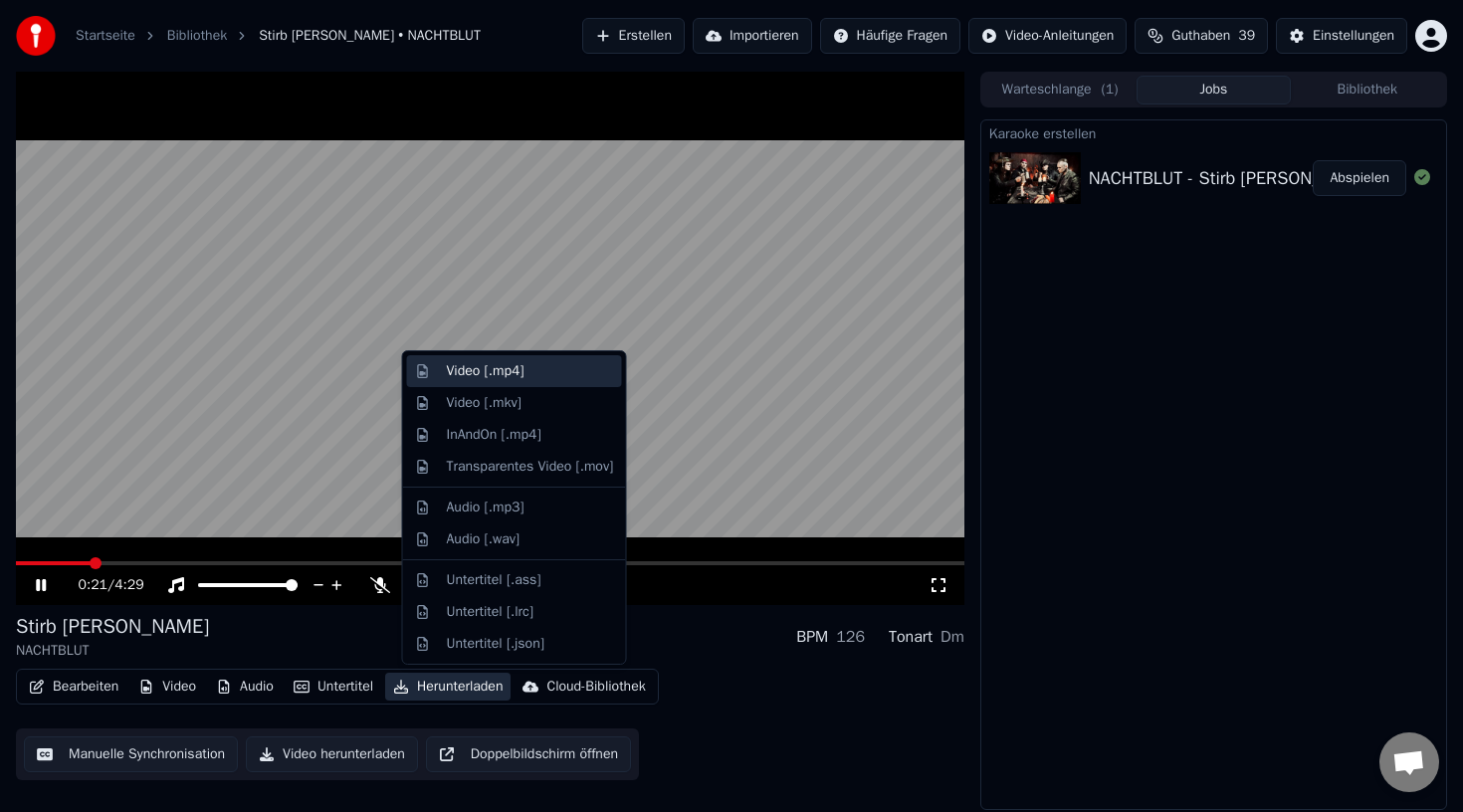 click on "Video [.mp4]" at bounding box center [486, 371] 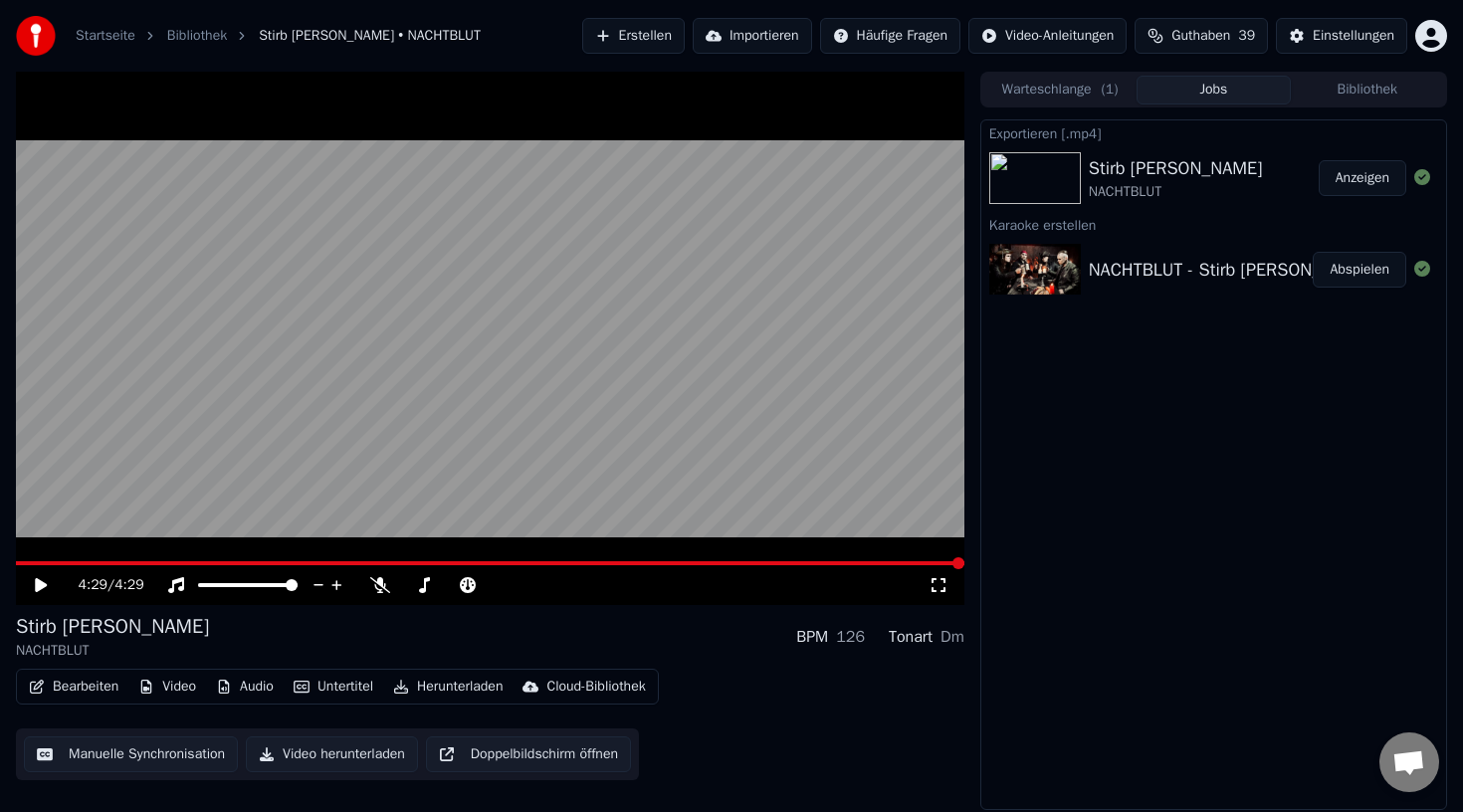 click on "Anzeigen" at bounding box center (1362, 178) 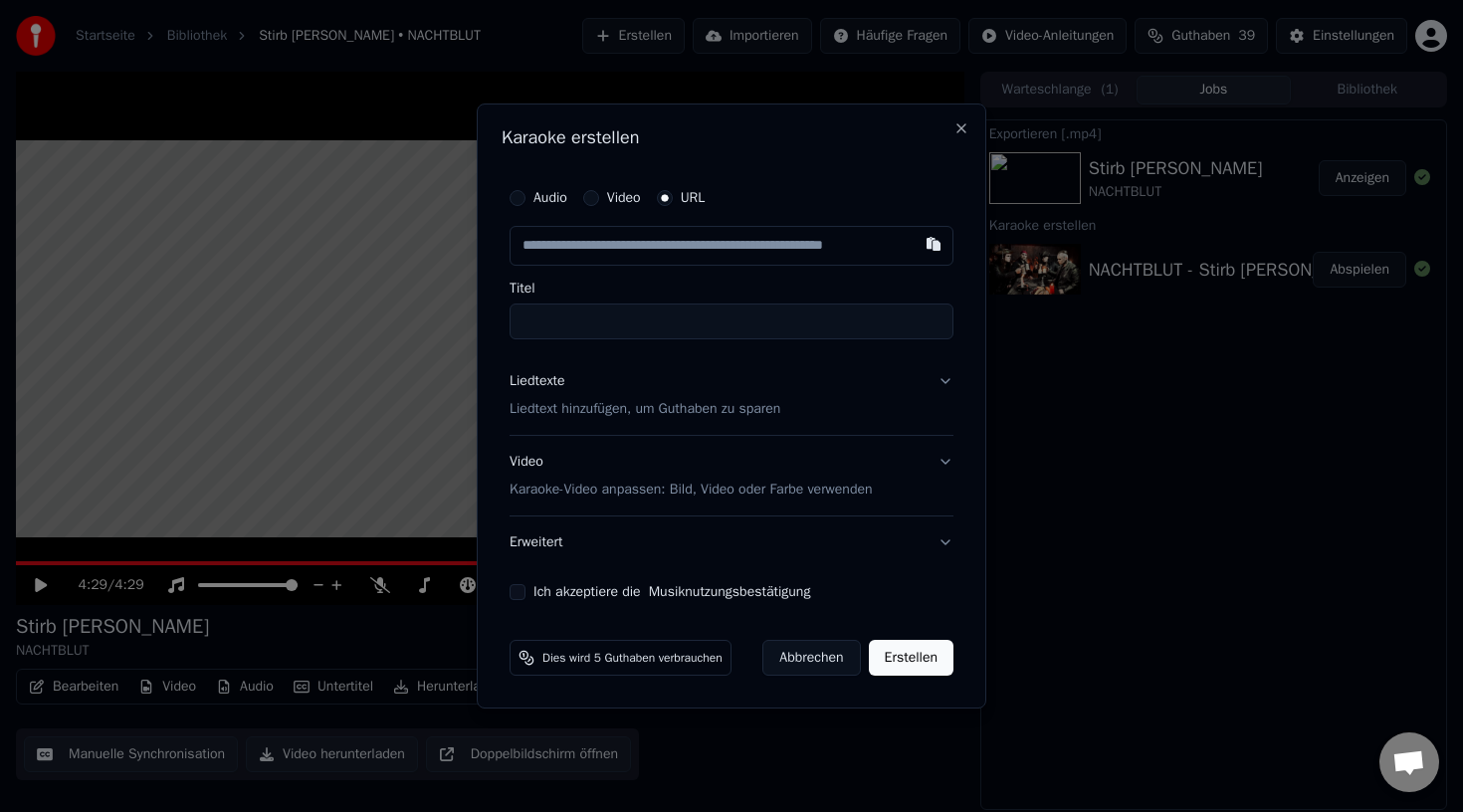 click at bounding box center (732, 246) 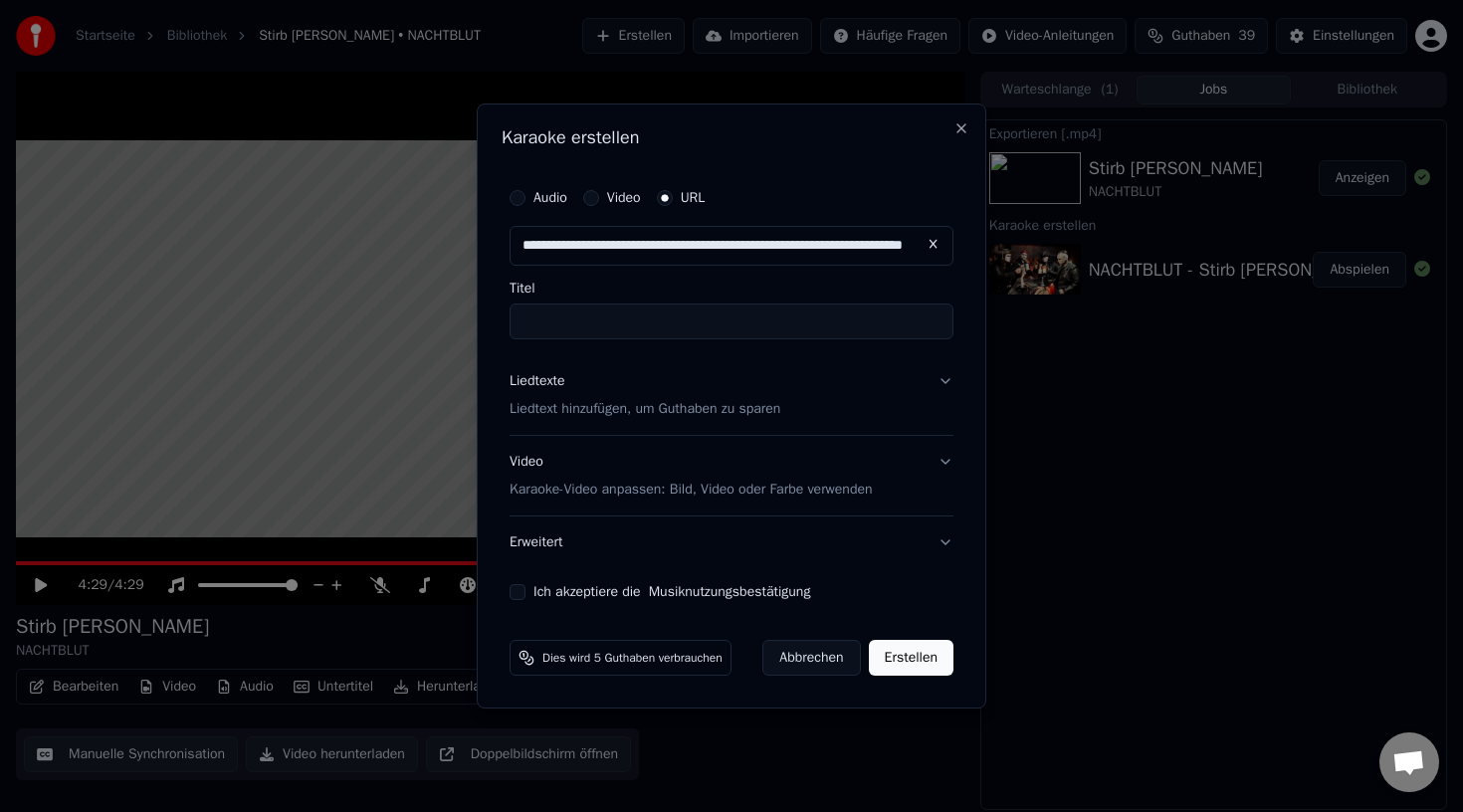 scroll, scrollTop: 0, scrollLeft: 158, axis: horizontal 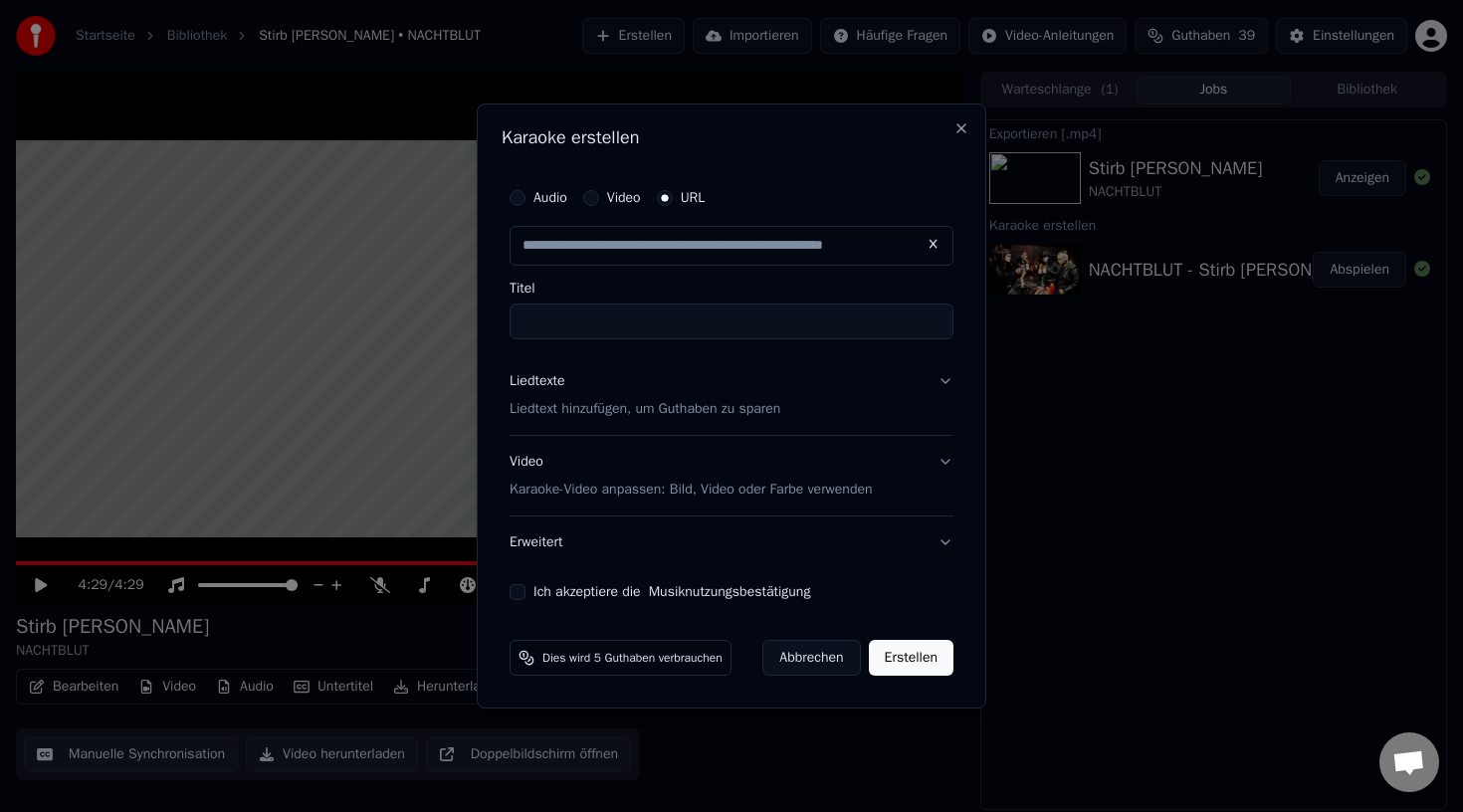 click on "Titel" at bounding box center [732, 321] 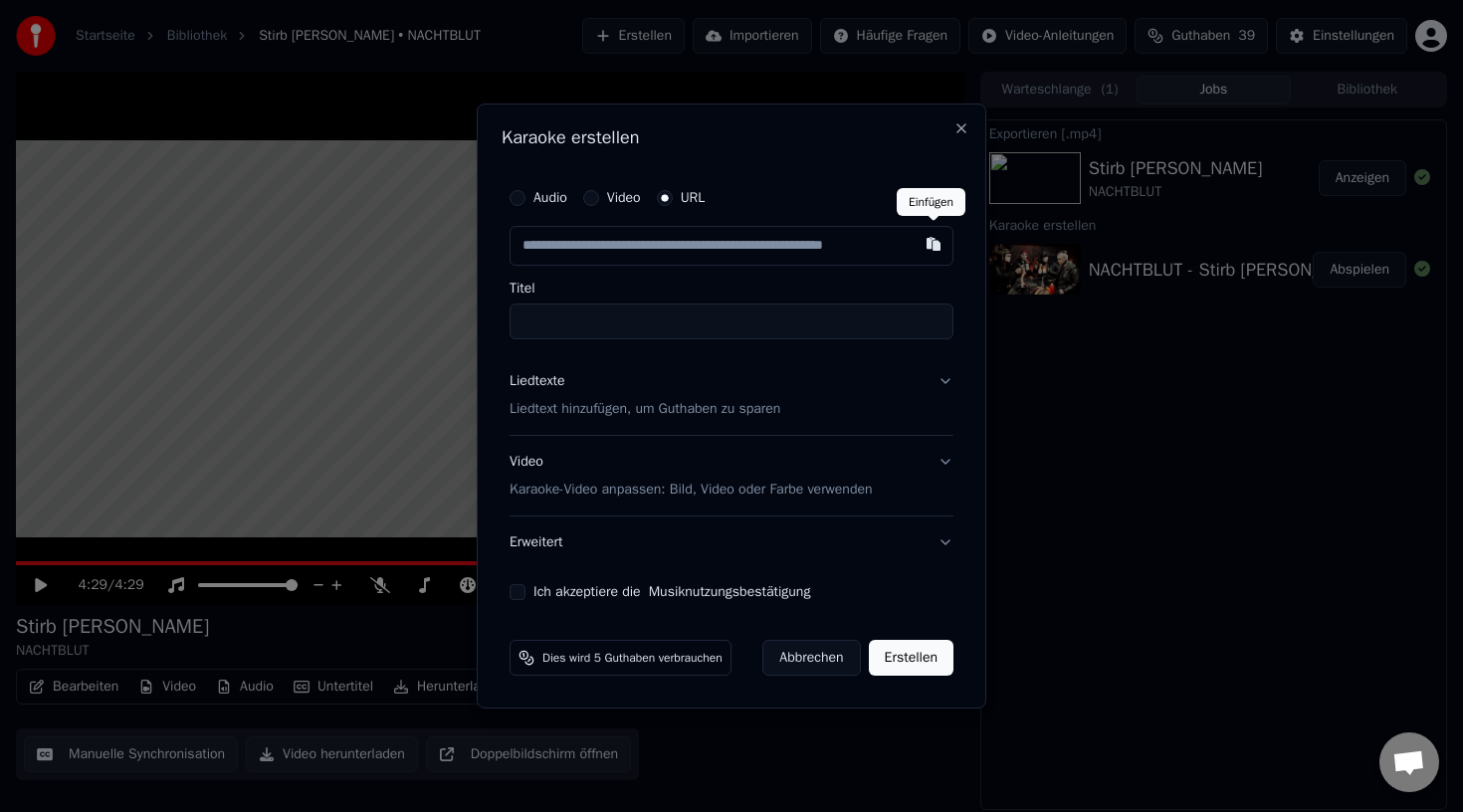click at bounding box center (934, 244) 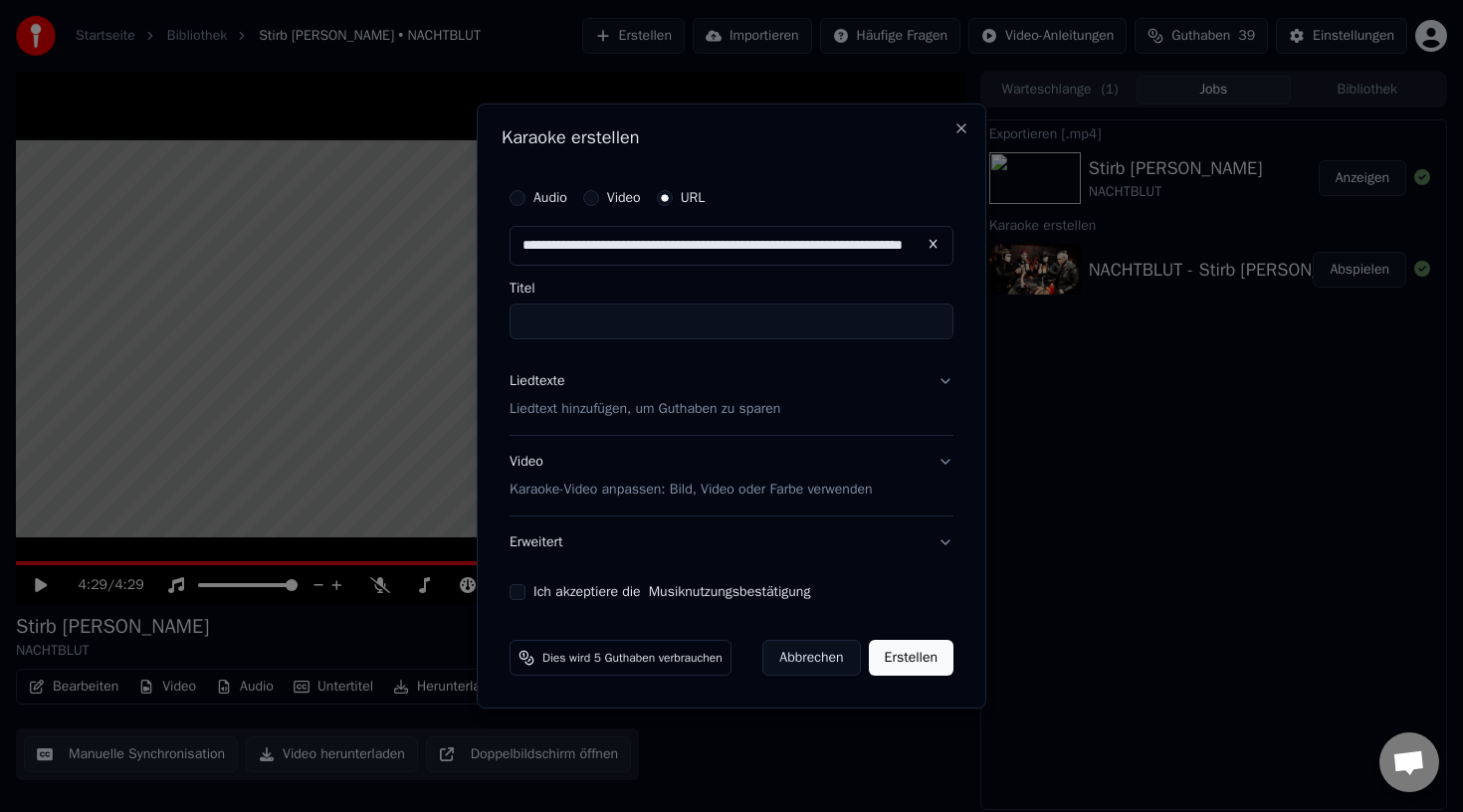 click on "Titel" at bounding box center (732, 321) 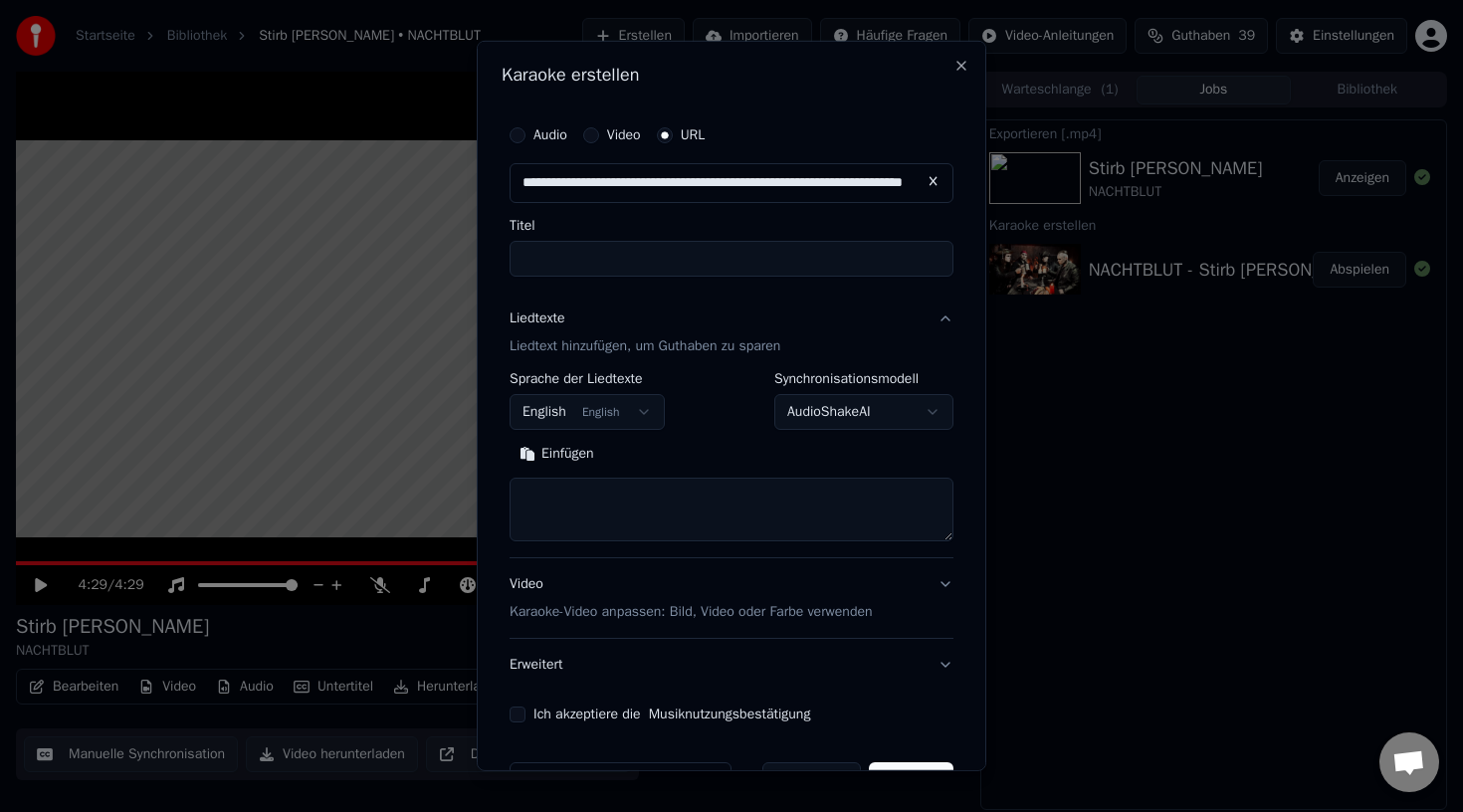 click on "Titel" at bounding box center [732, 259] 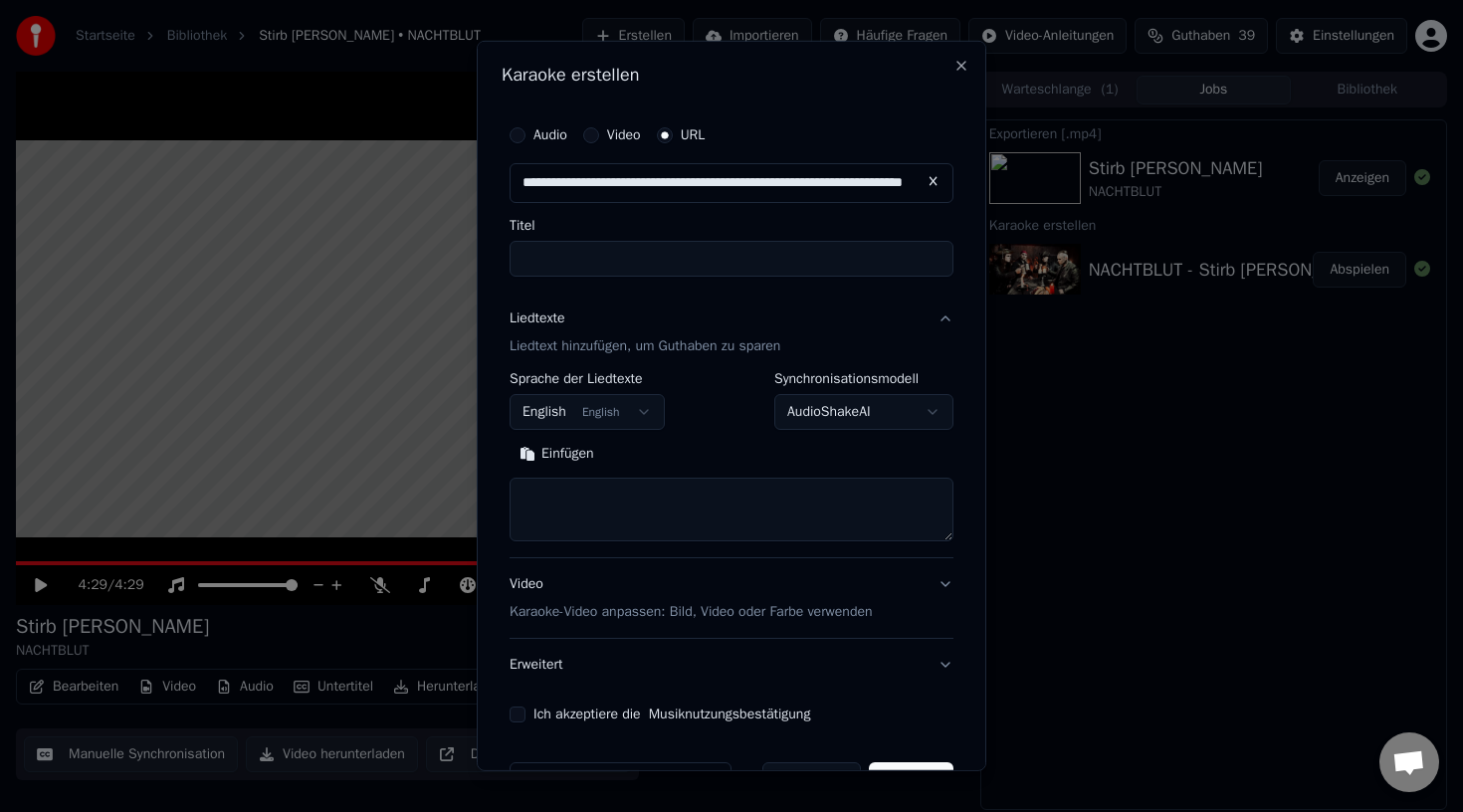 type 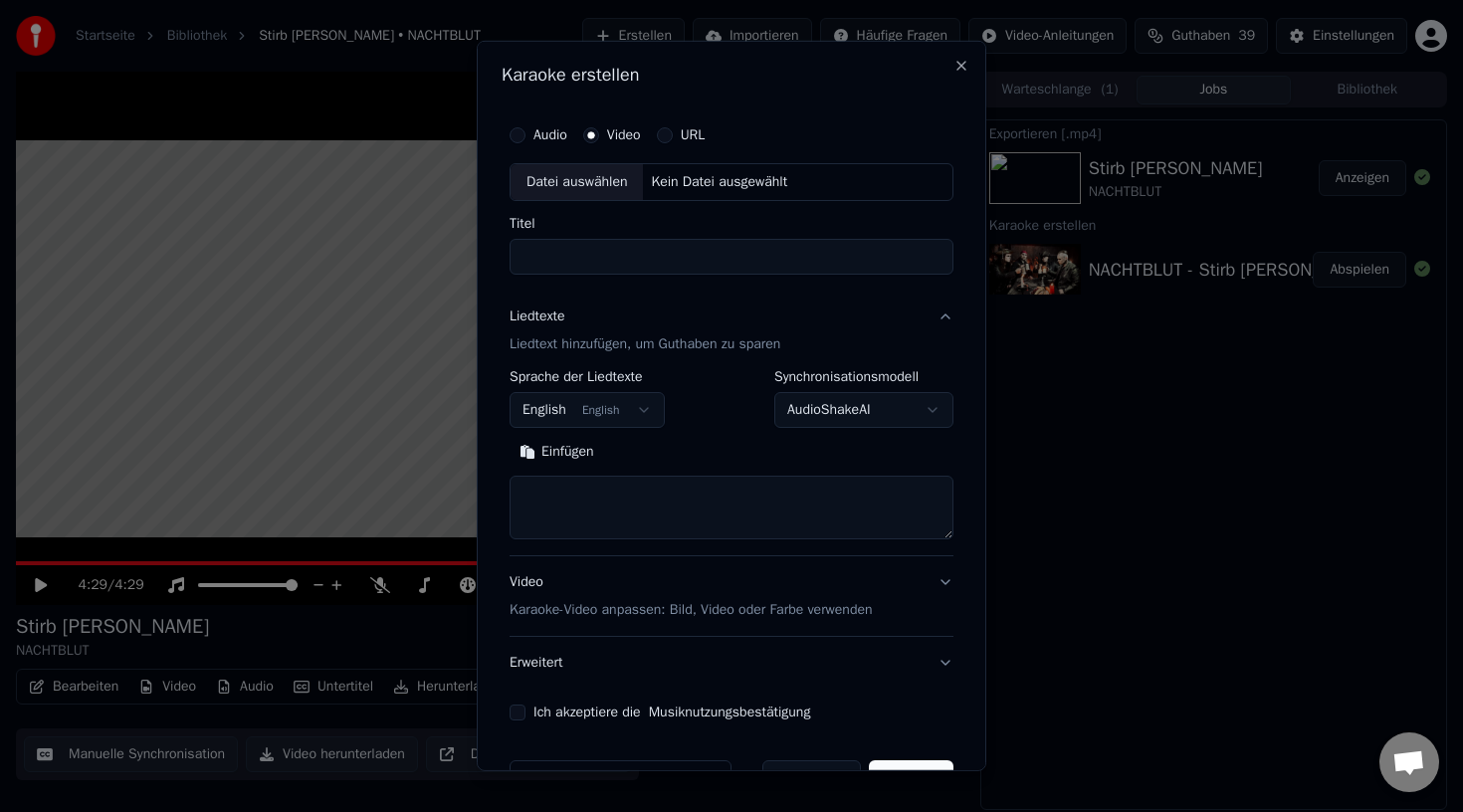 click on "Audio Video URL" at bounding box center [732, 135] 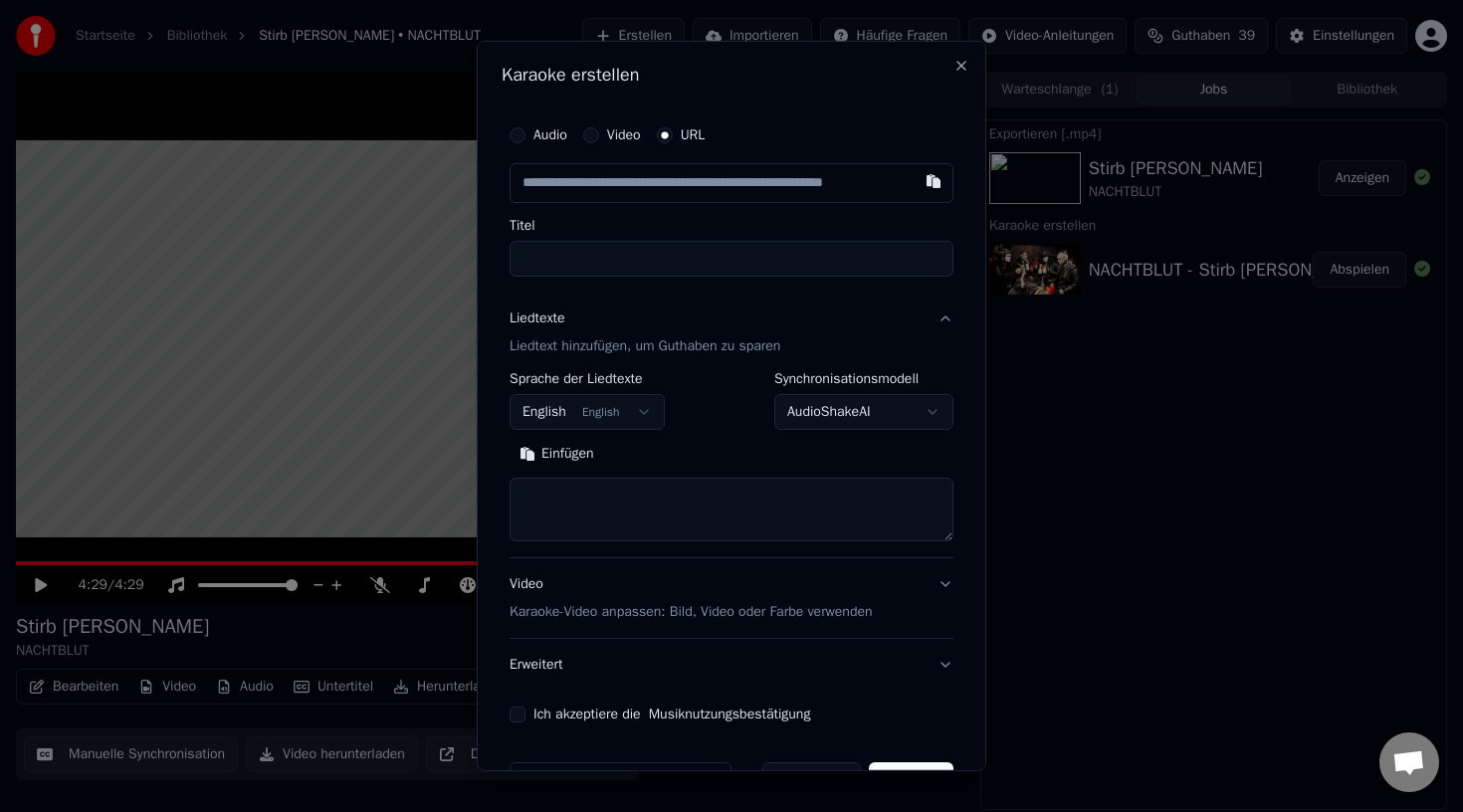 click at bounding box center [732, 183] 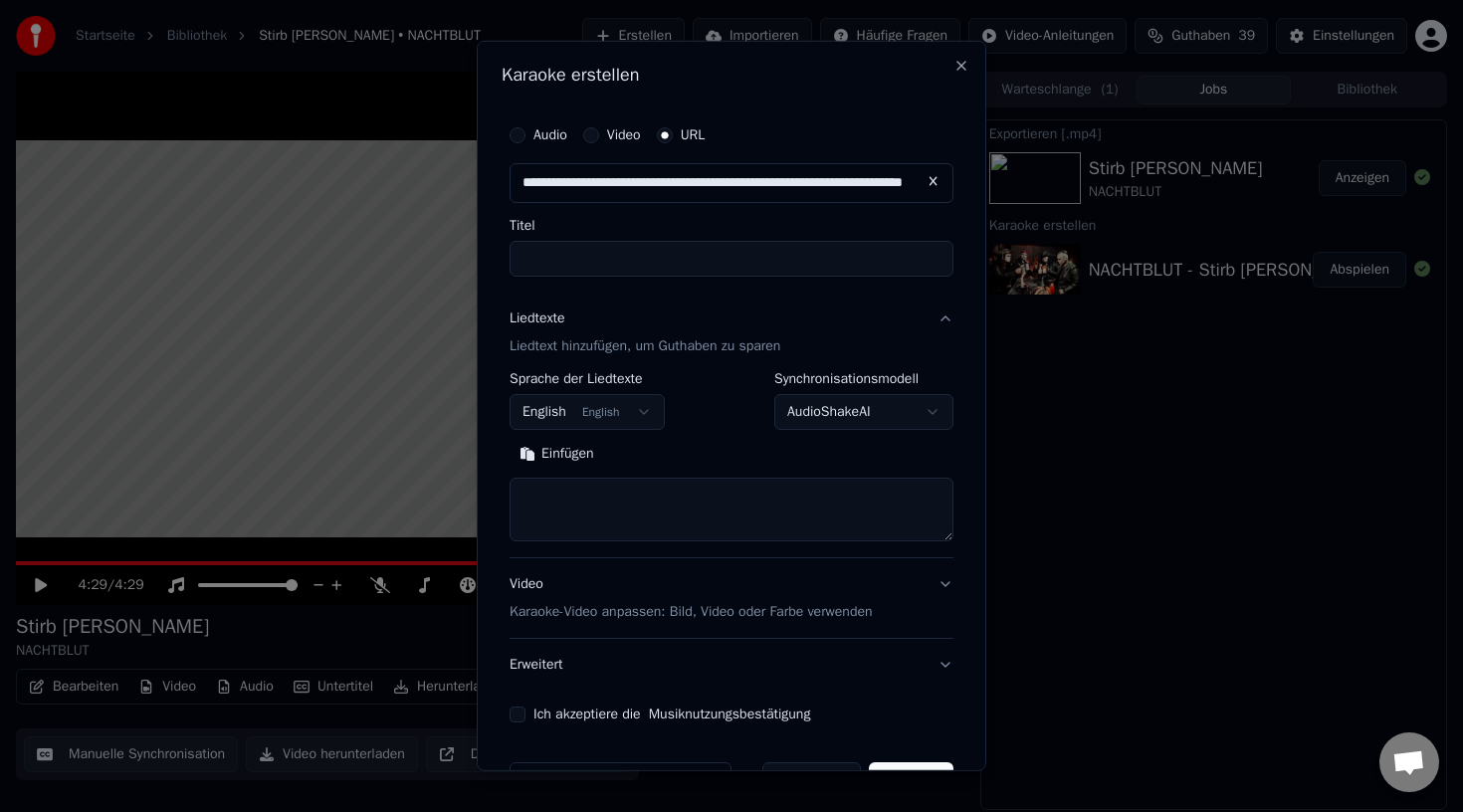 scroll, scrollTop: 0, scrollLeft: 158, axis: horizontal 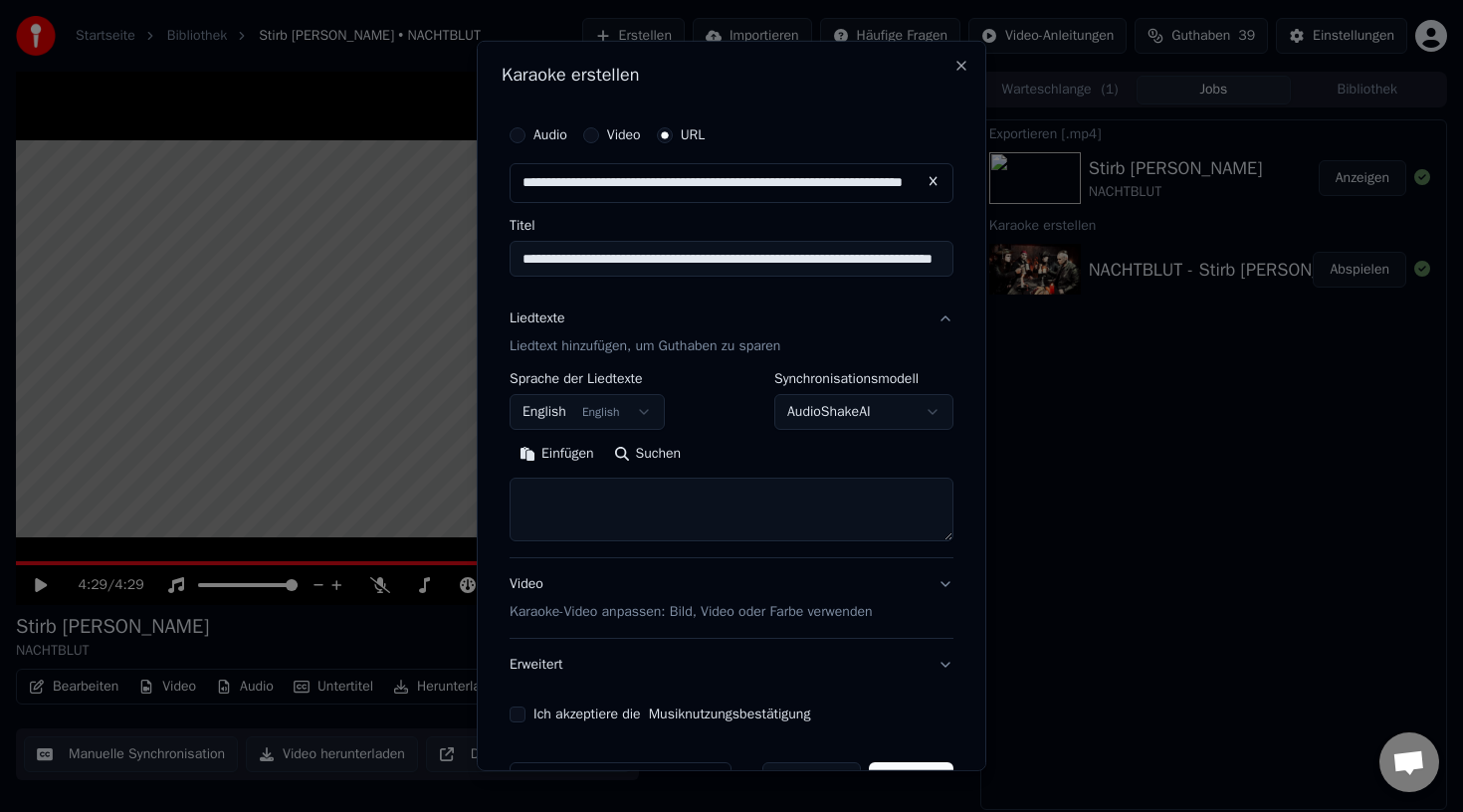 type on "**********" 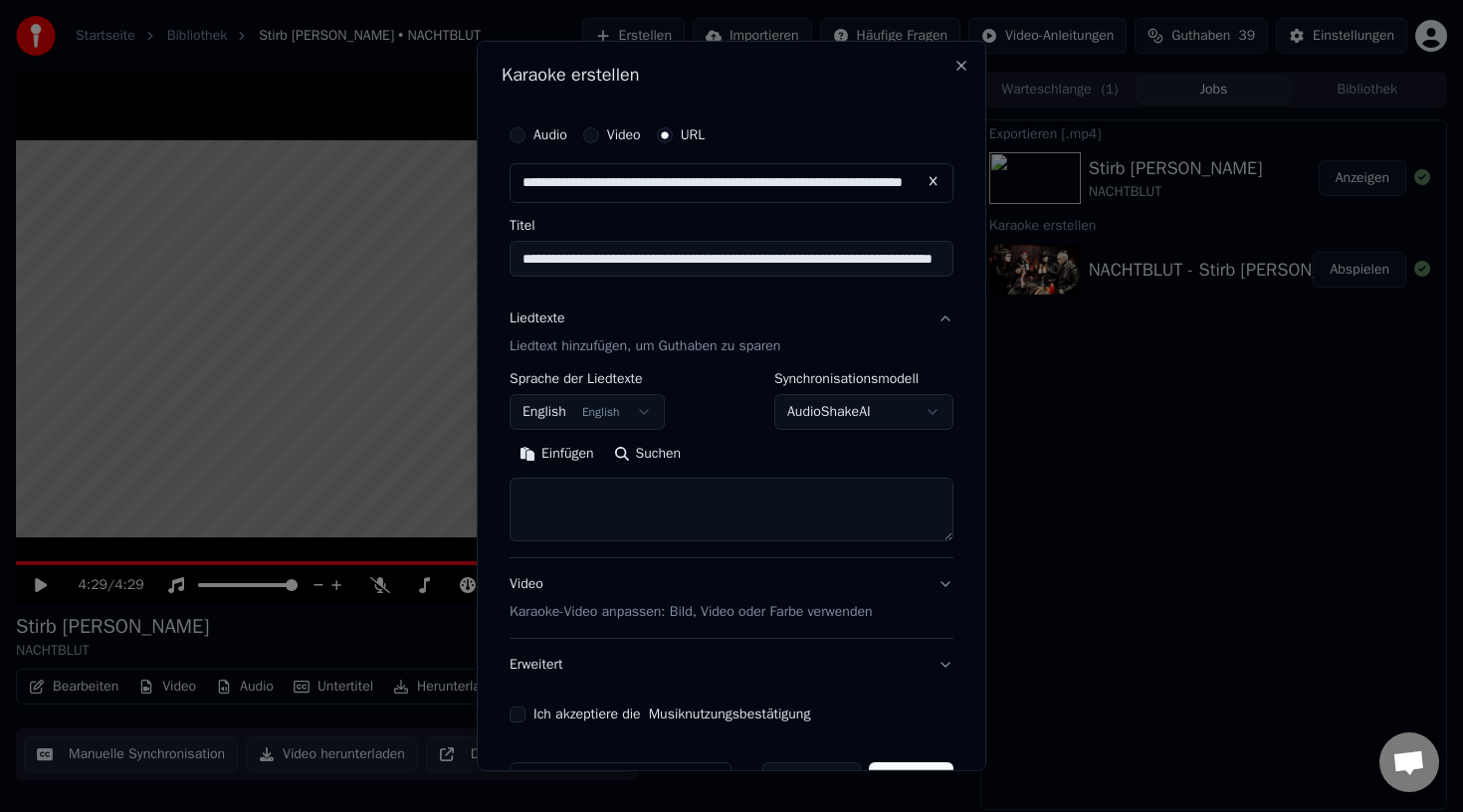type 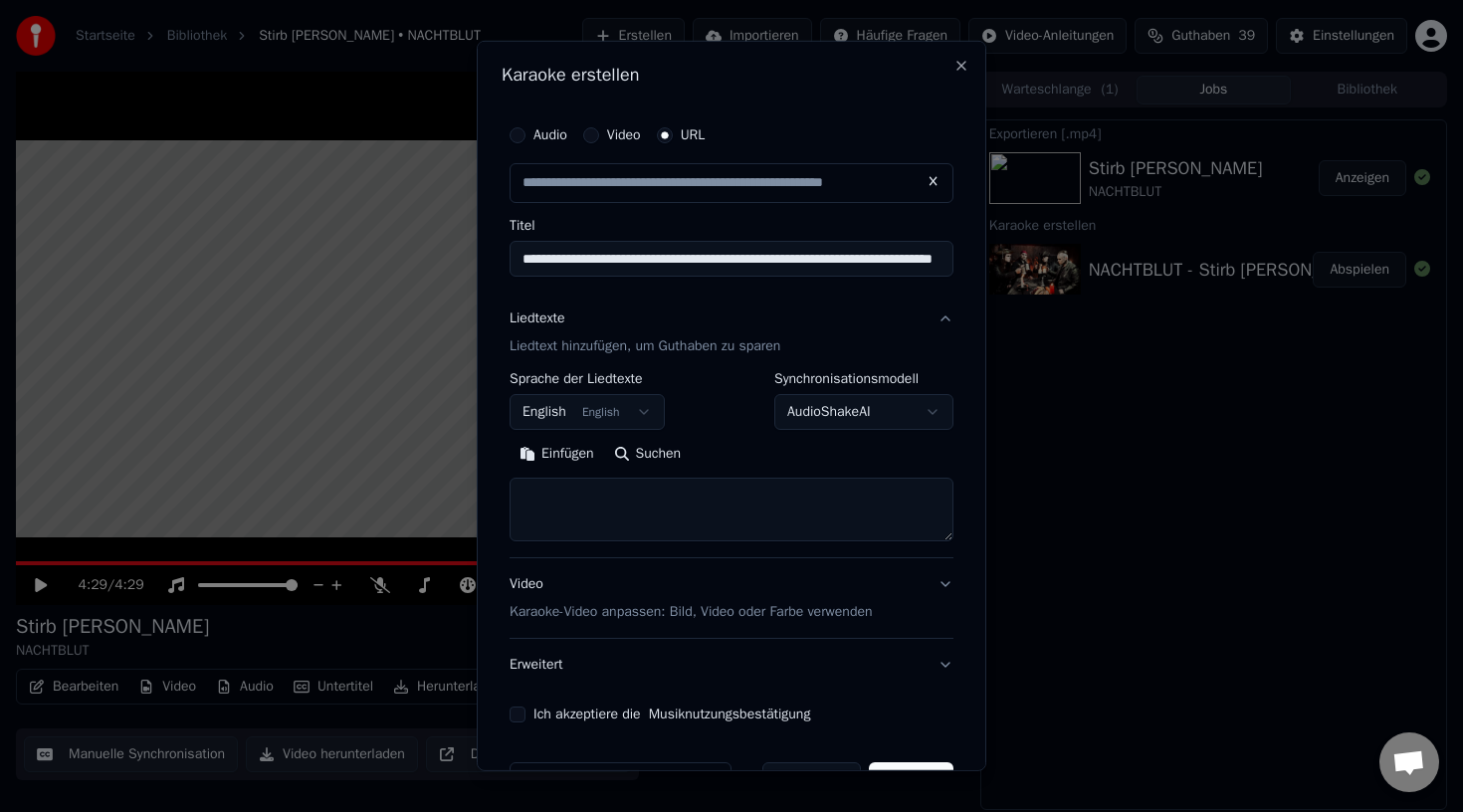 scroll, scrollTop: 0, scrollLeft: 0, axis: both 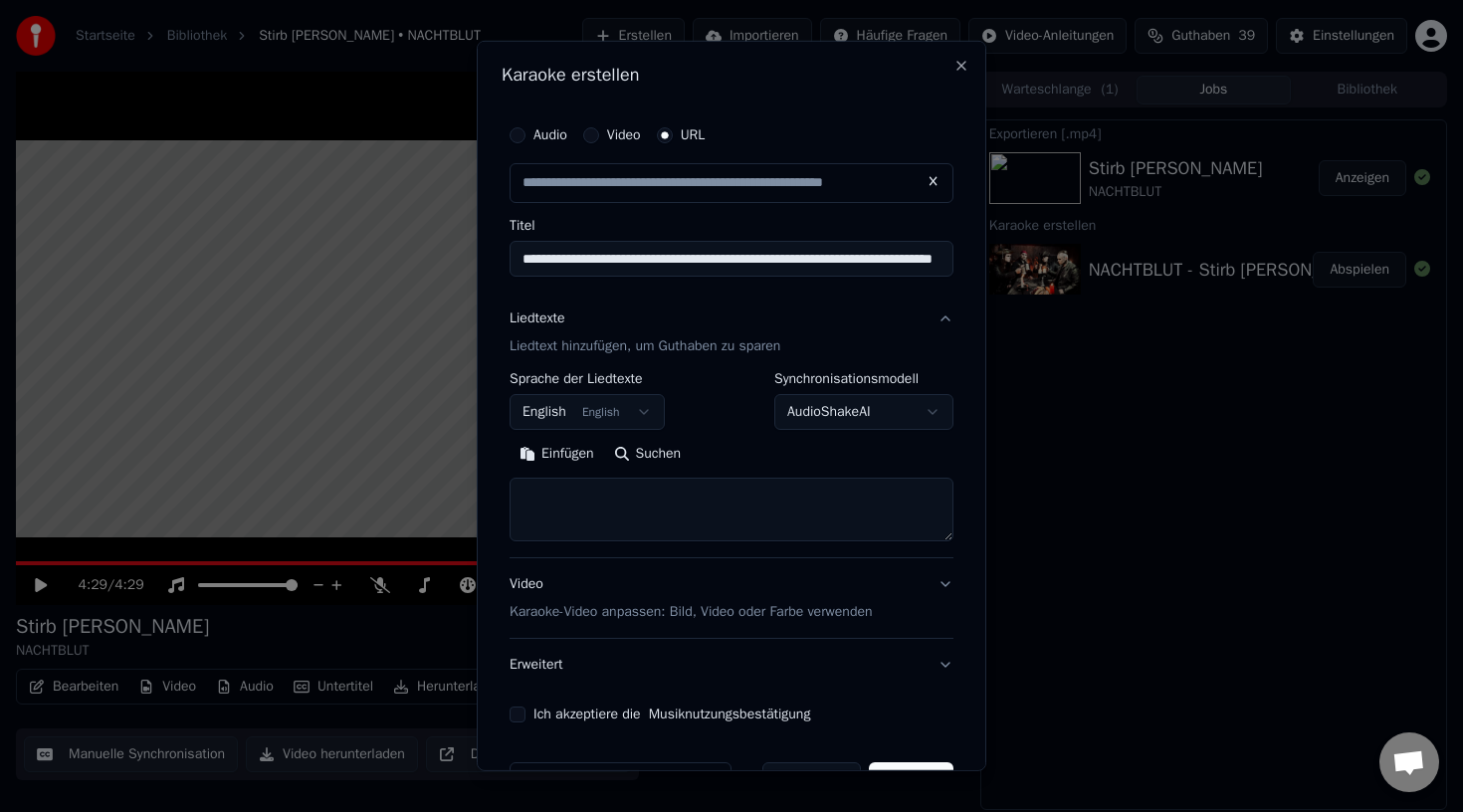 drag, startPoint x: 659, startPoint y: 272, endPoint x: 1247, endPoint y: 264, distance: 588.05442 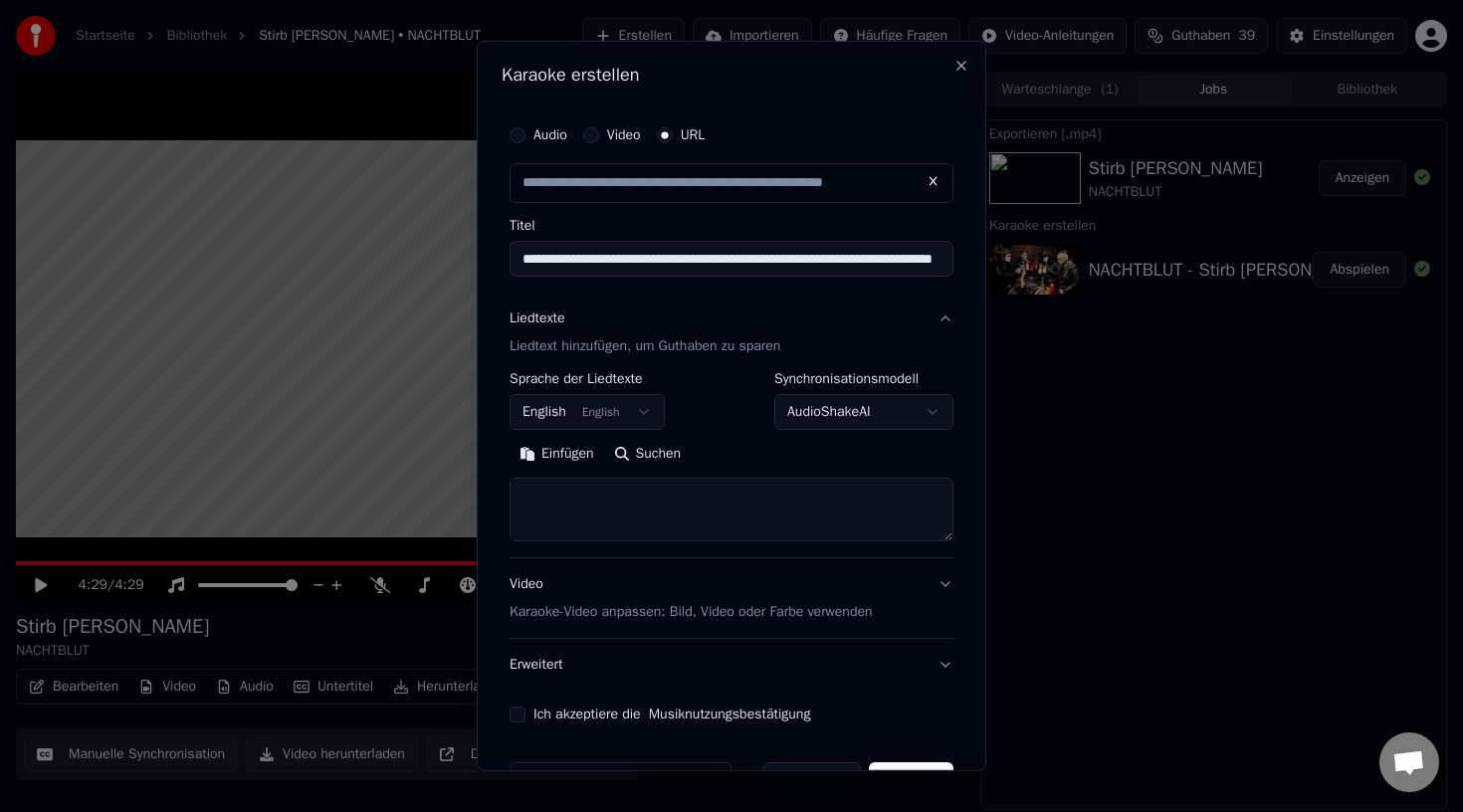 click on "**********" at bounding box center [732, 406] 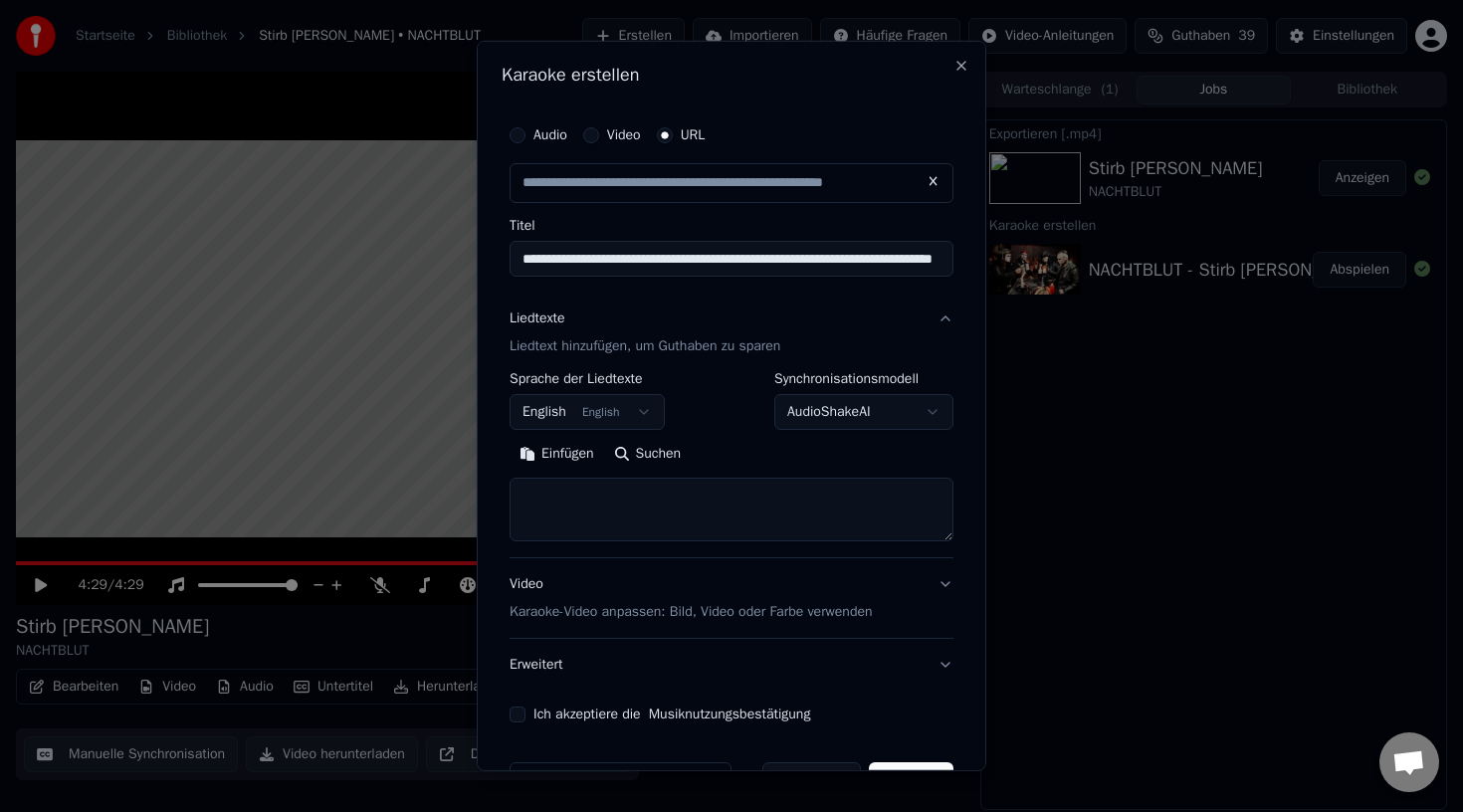type 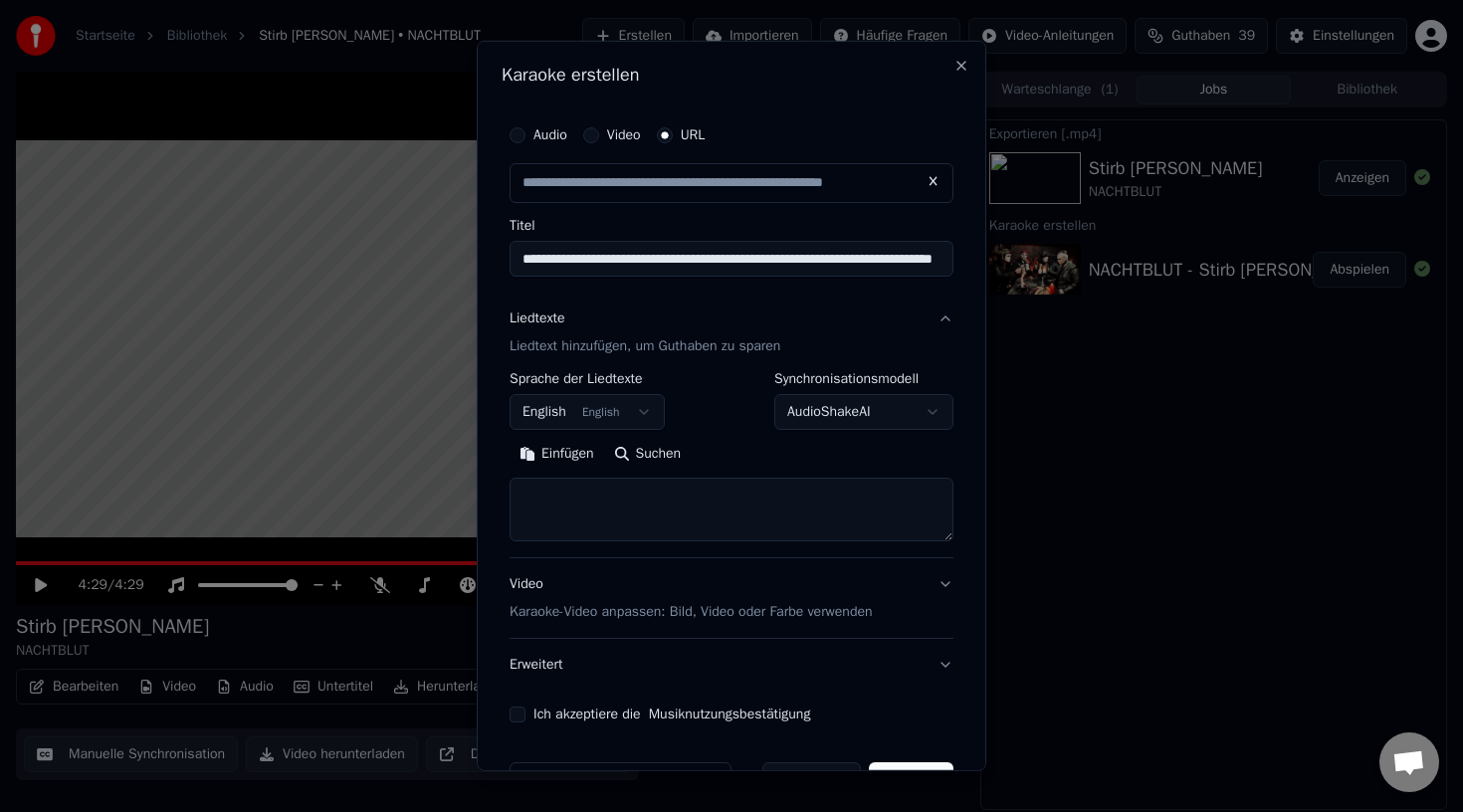 type on "**********" 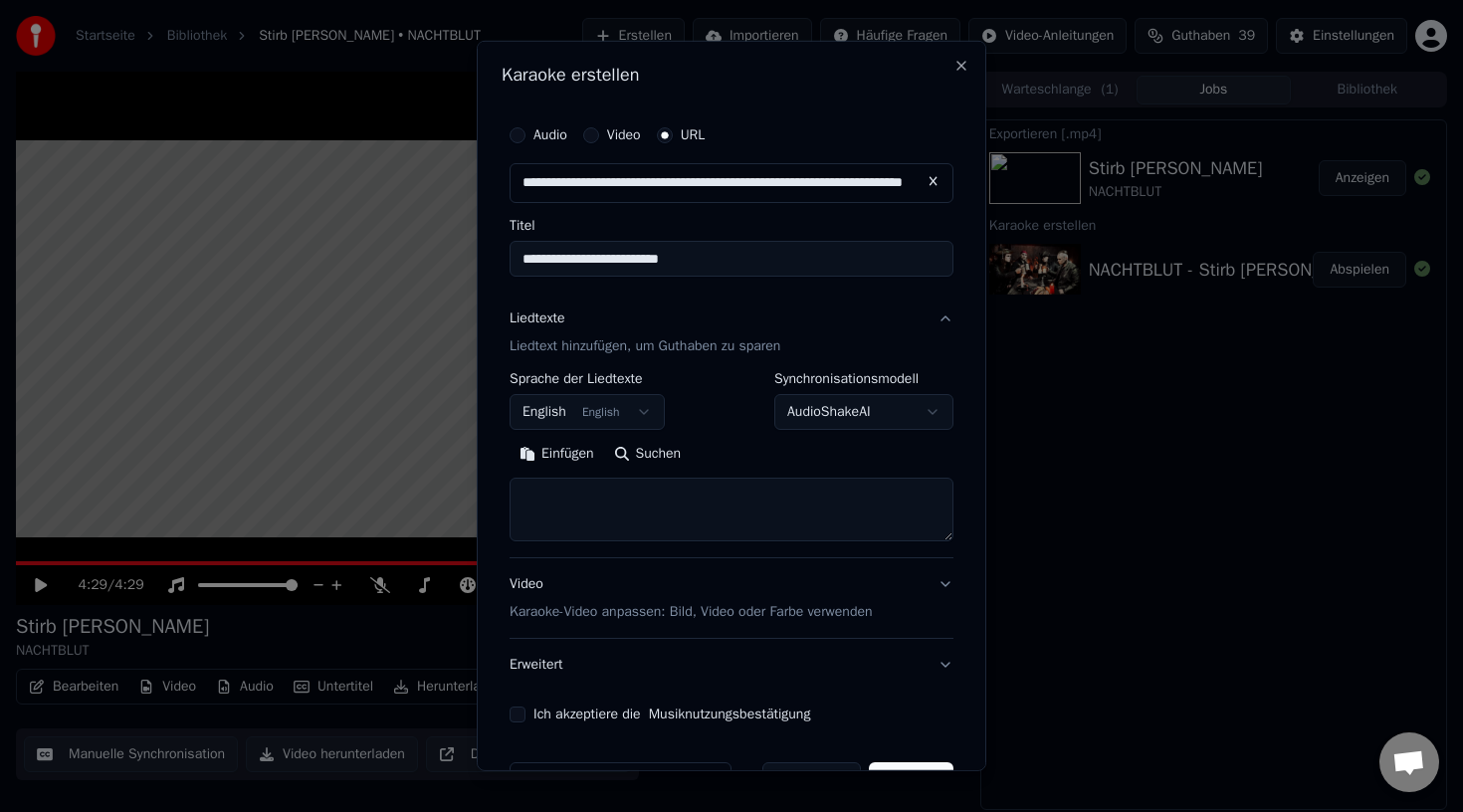 type on "**********" 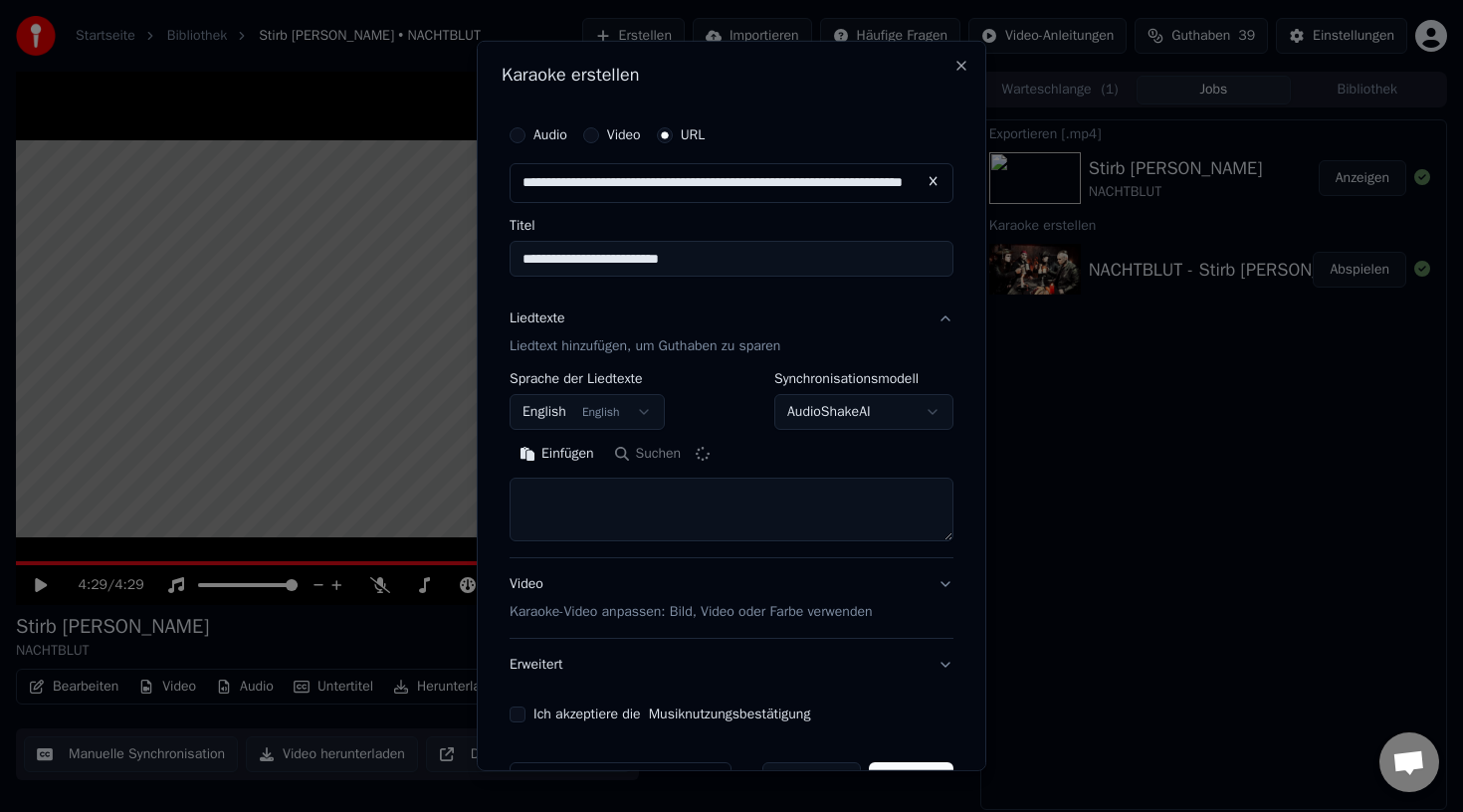 type on "**********" 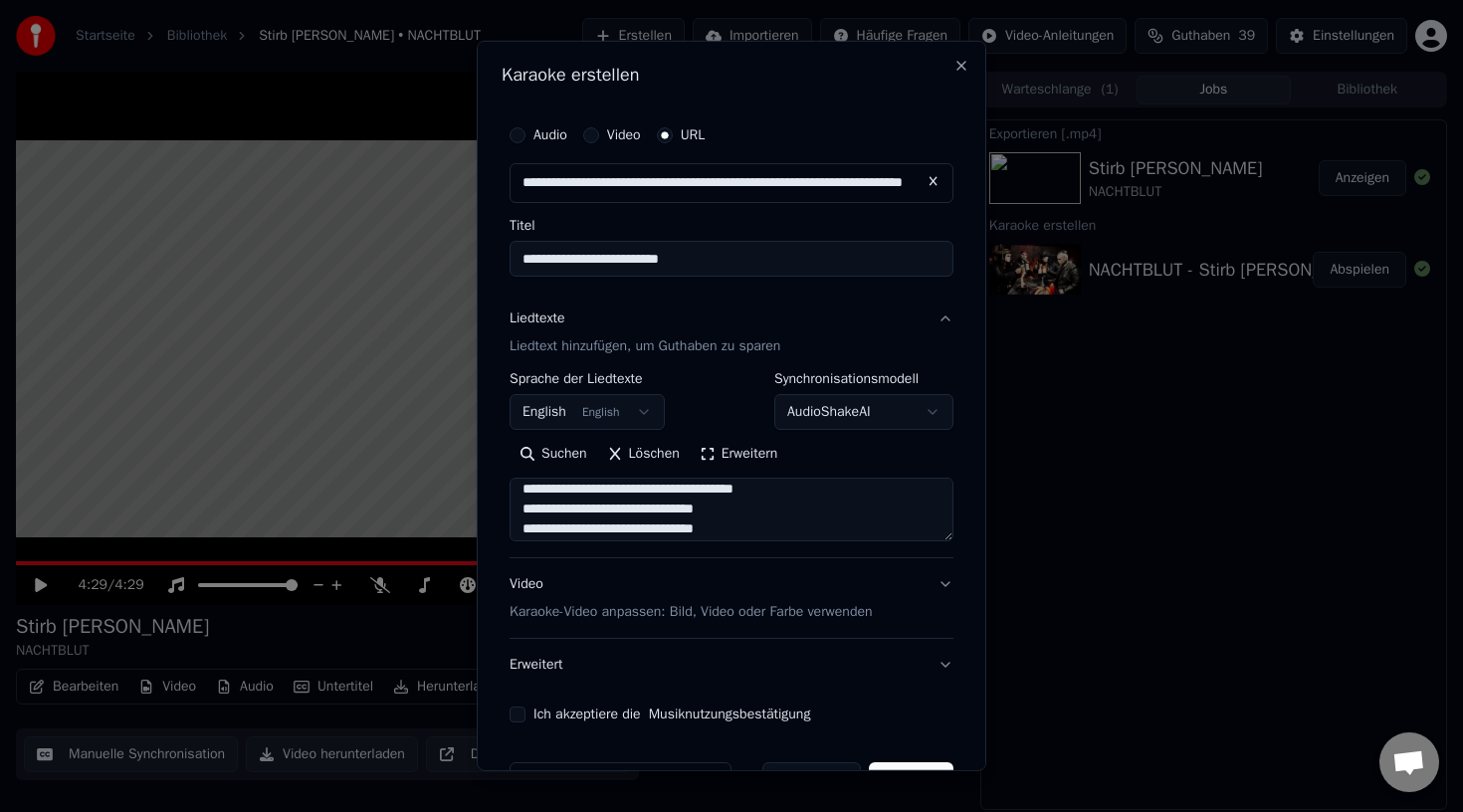 scroll, scrollTop: 172, scrollLeft: 0, axis: vertical 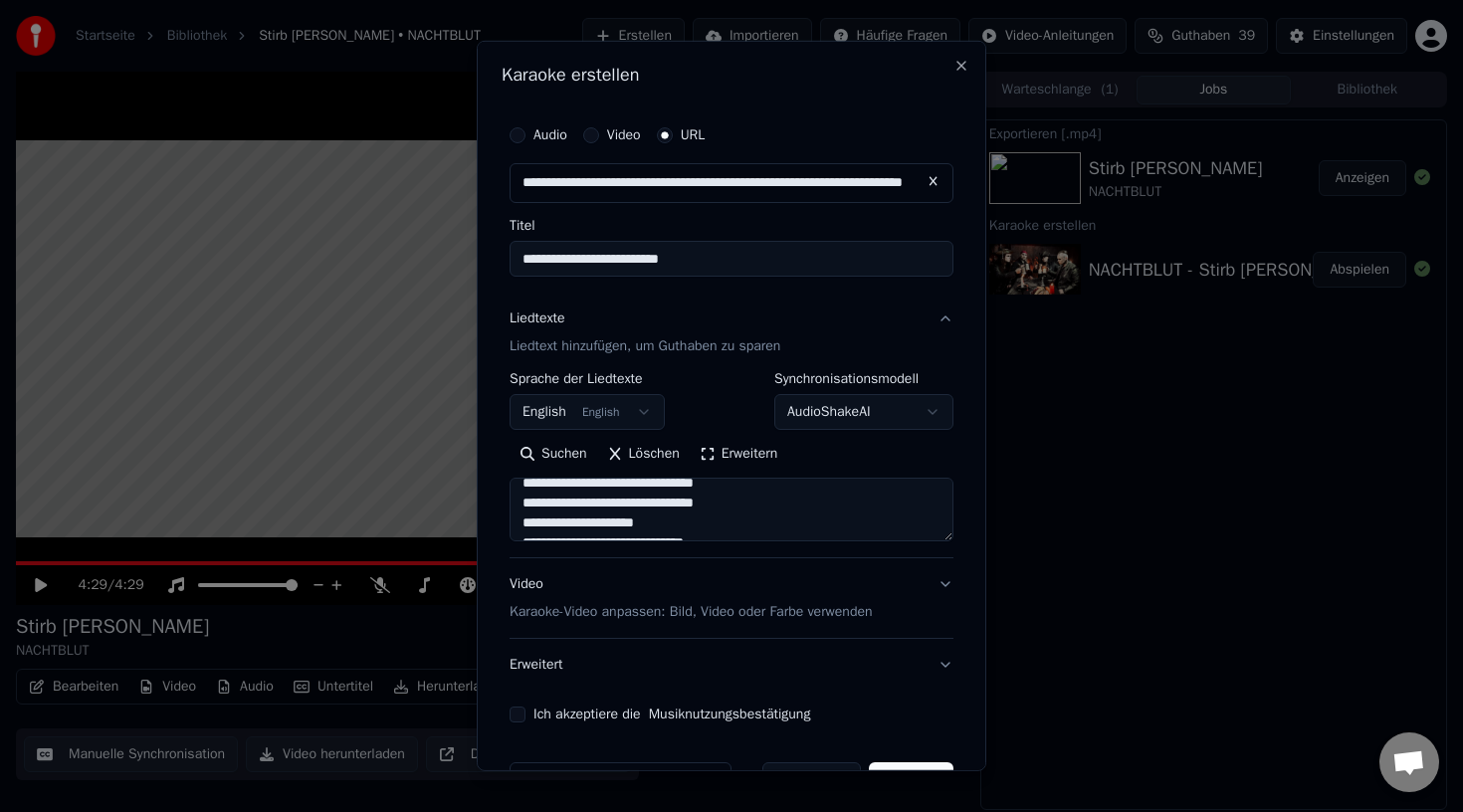 click on "**********" at bounding box center (732, 259) 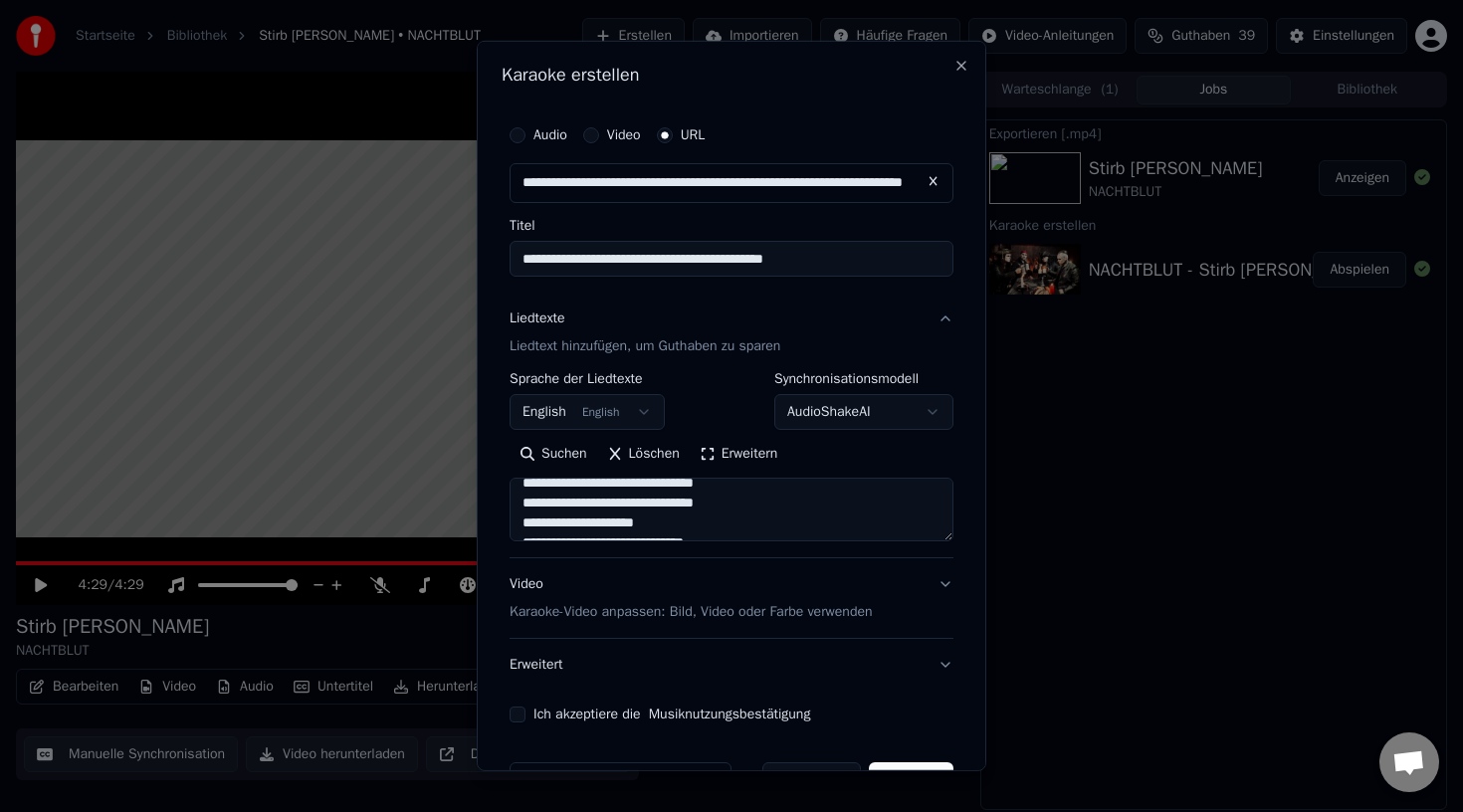 scroll, scrollTop: 59, scrollLeft: 0, axis: vertical 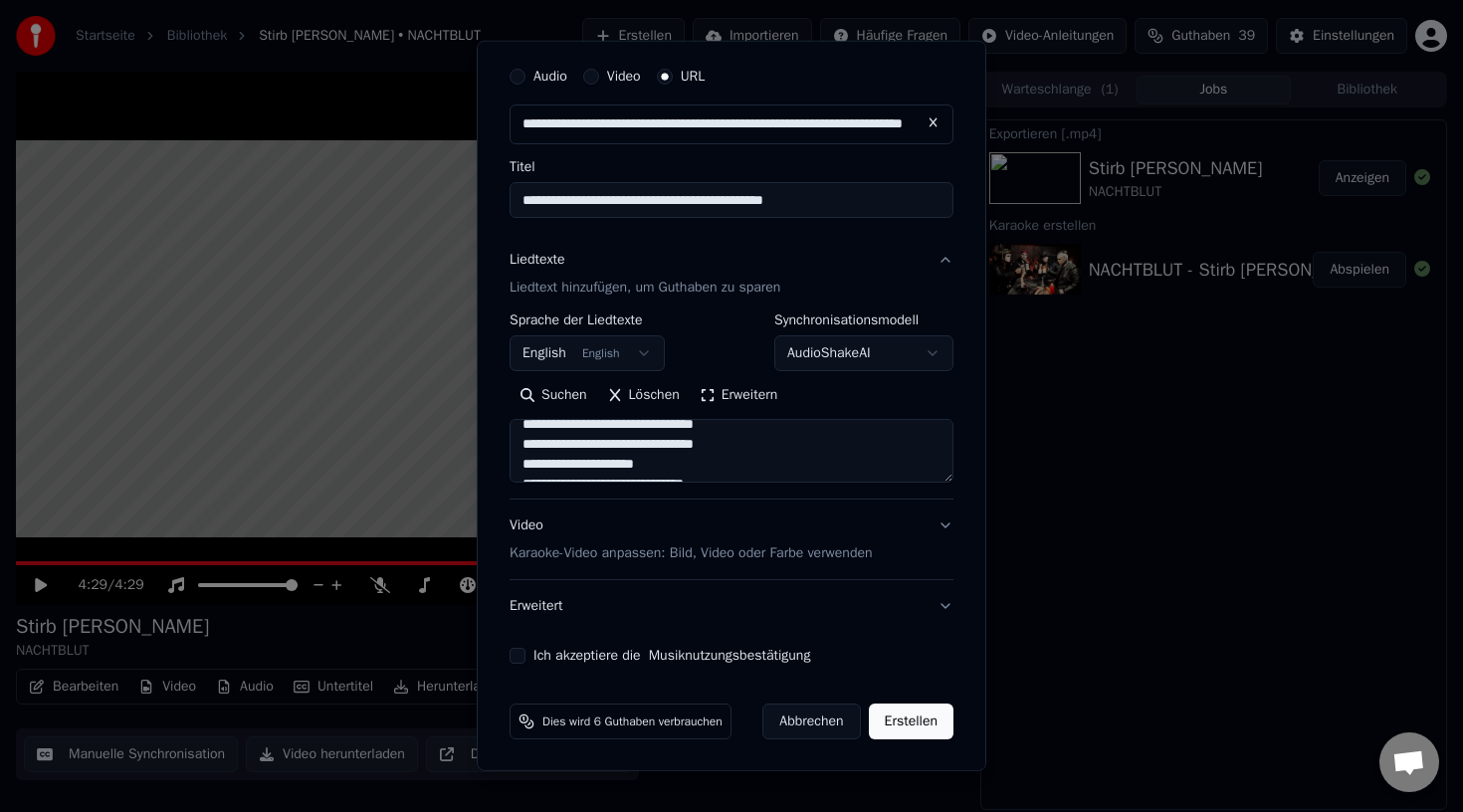type on "**********" 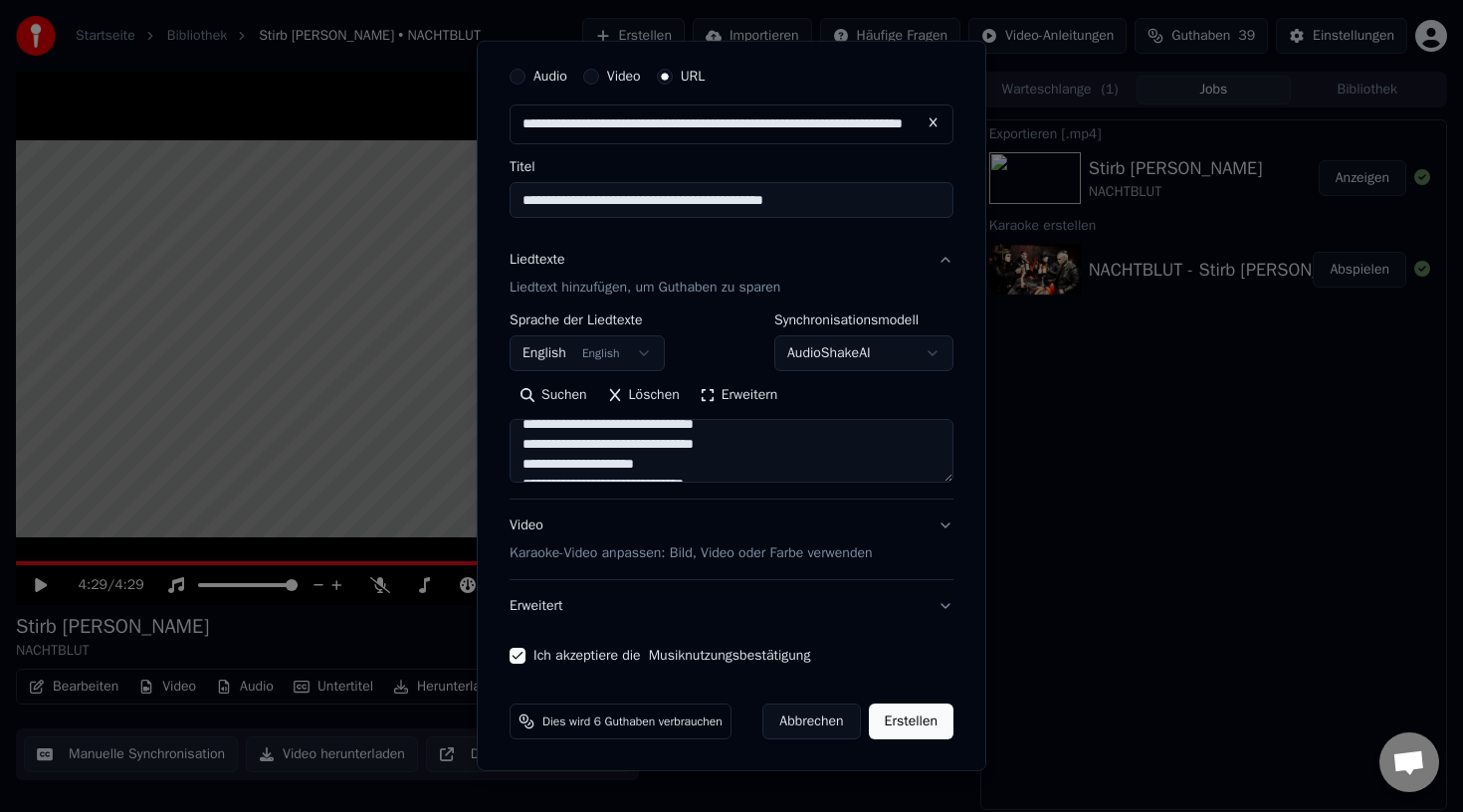 click on "Erstellen" at bounding box center [911, 721] 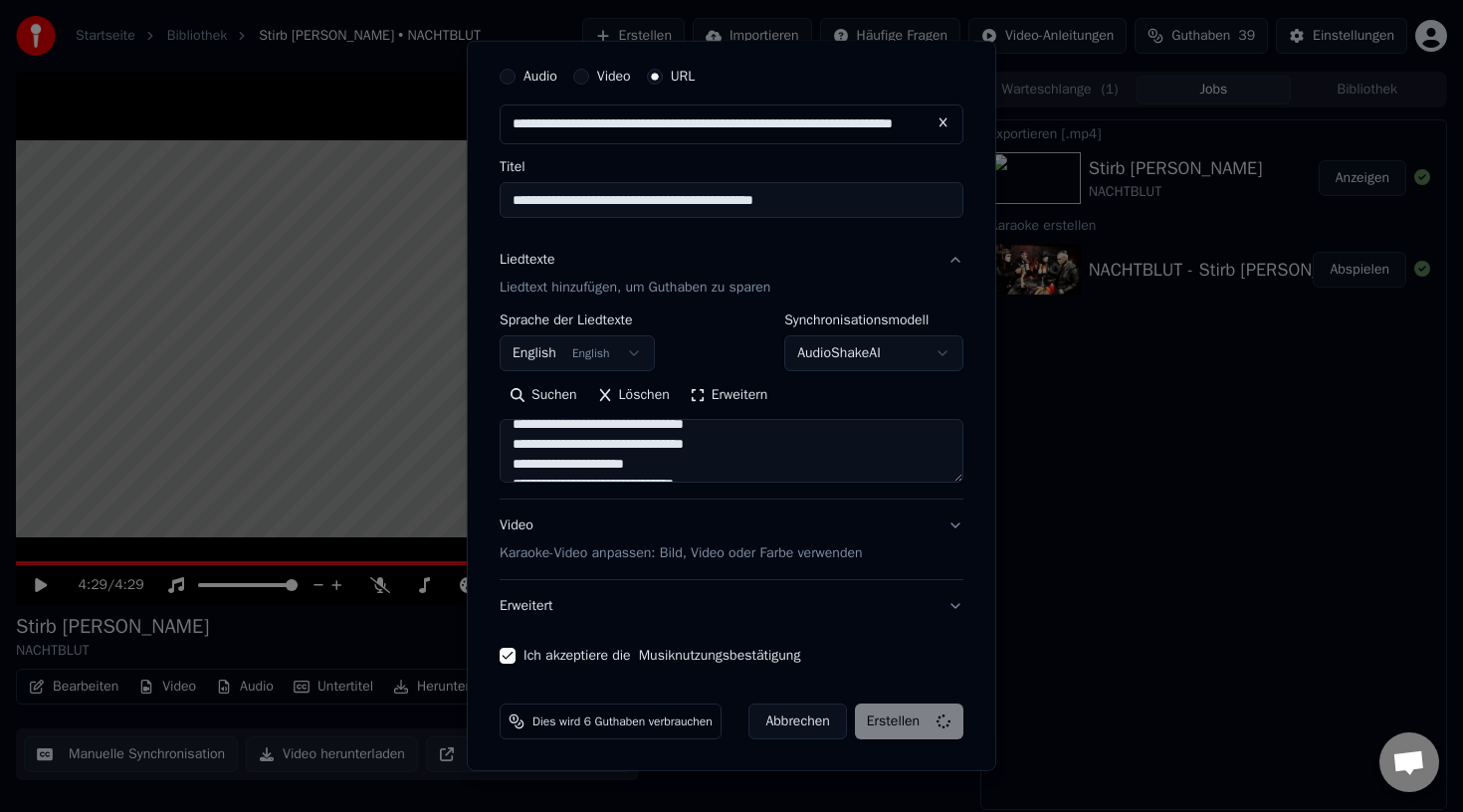 type 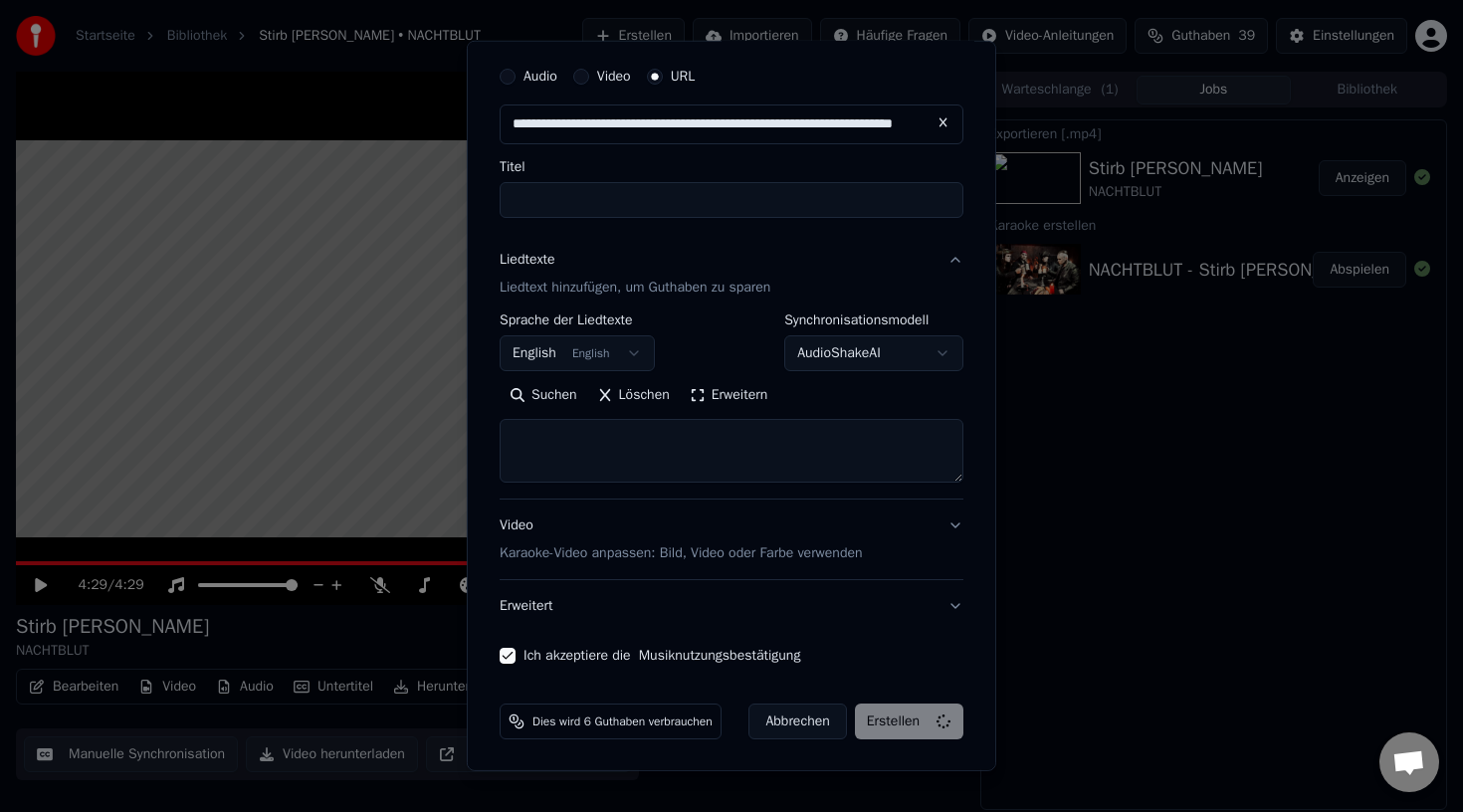 scroll, scrollTop: 0, scrollLeft: 0, axis: both 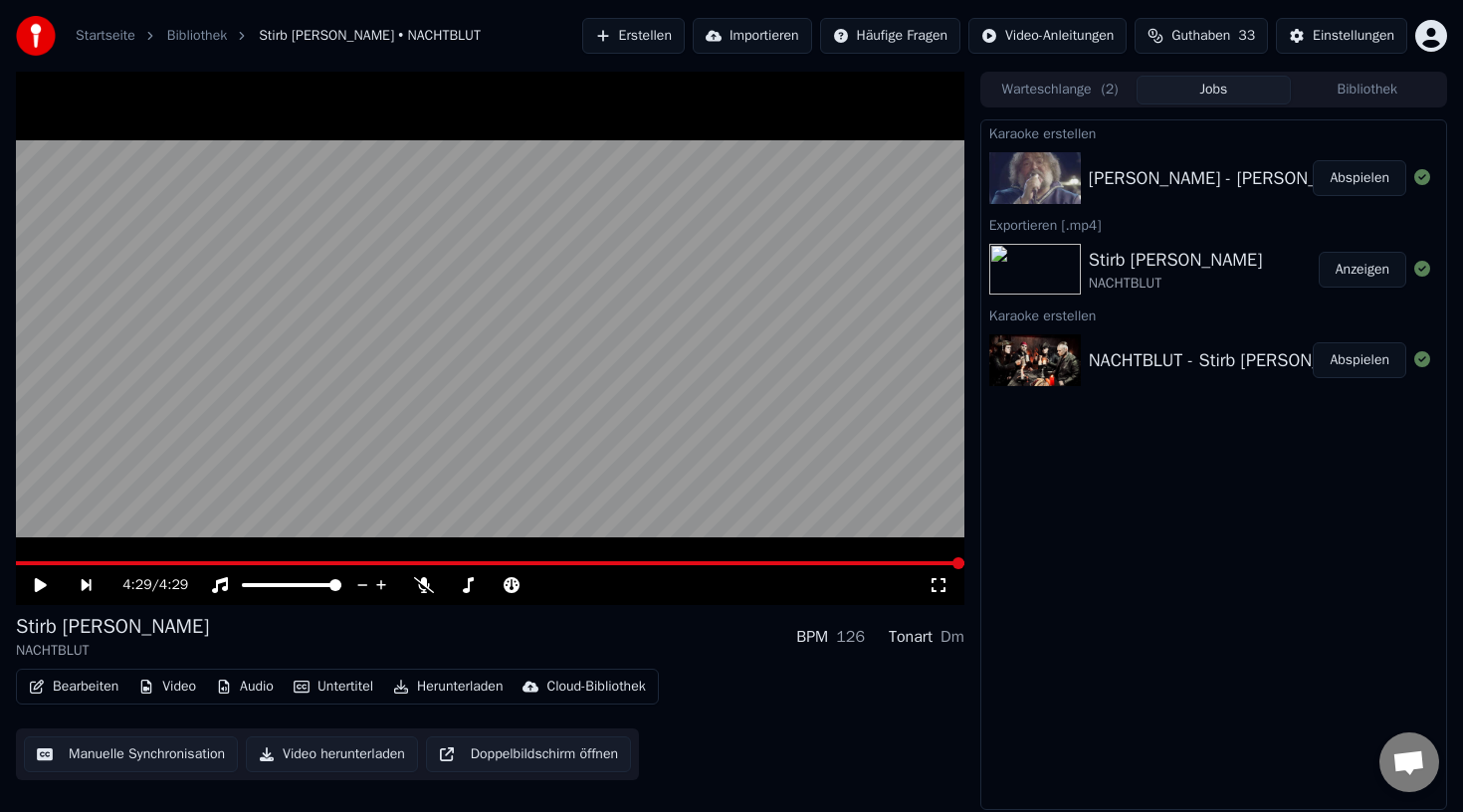 click on "[PERSON_NAME] - [PERSON_NAME] ([PERSON_NAME] Tribute)" at bounding box center [1333, 178] 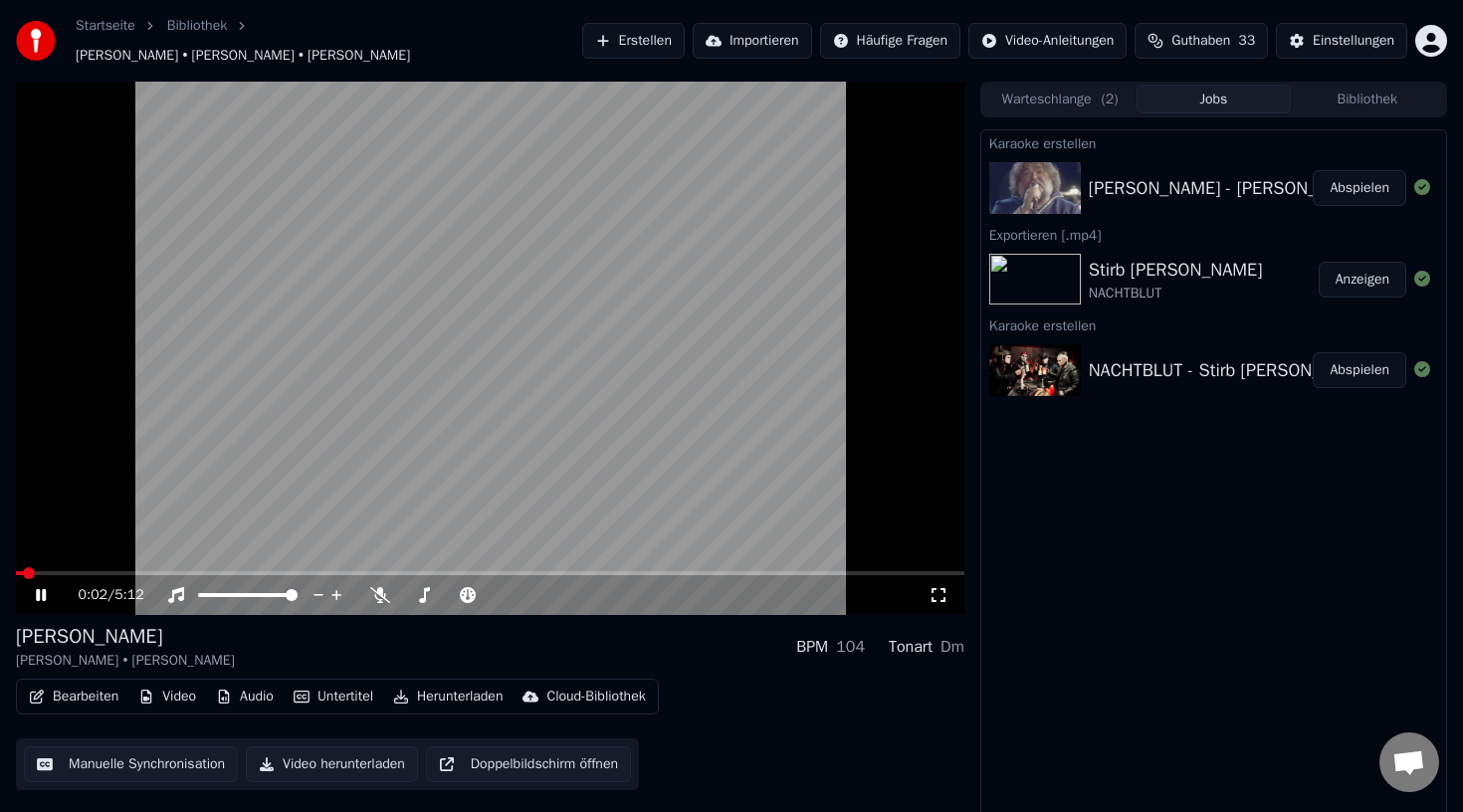 click at bounding box center [490, 573] 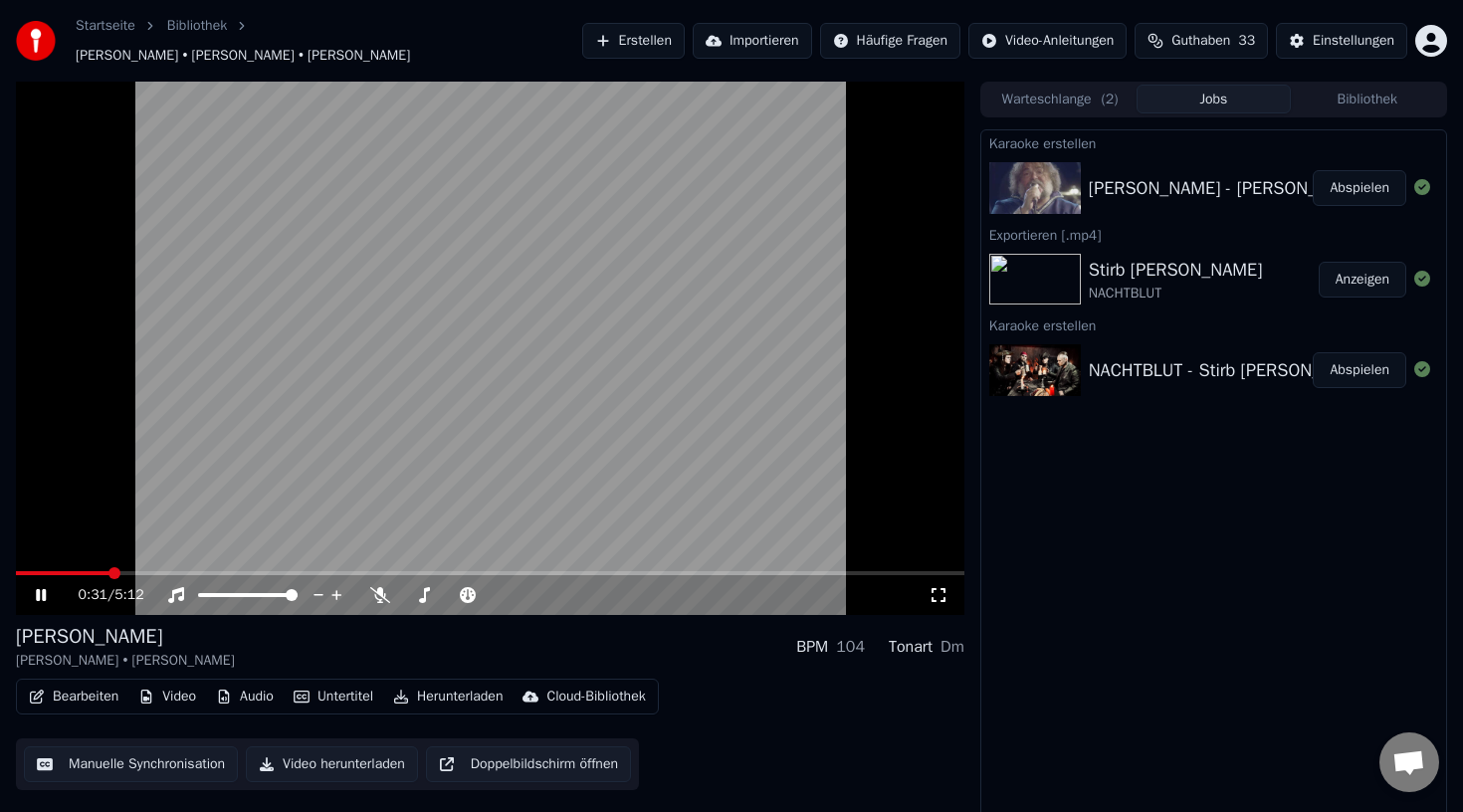 click at bounding box center [490, 573] 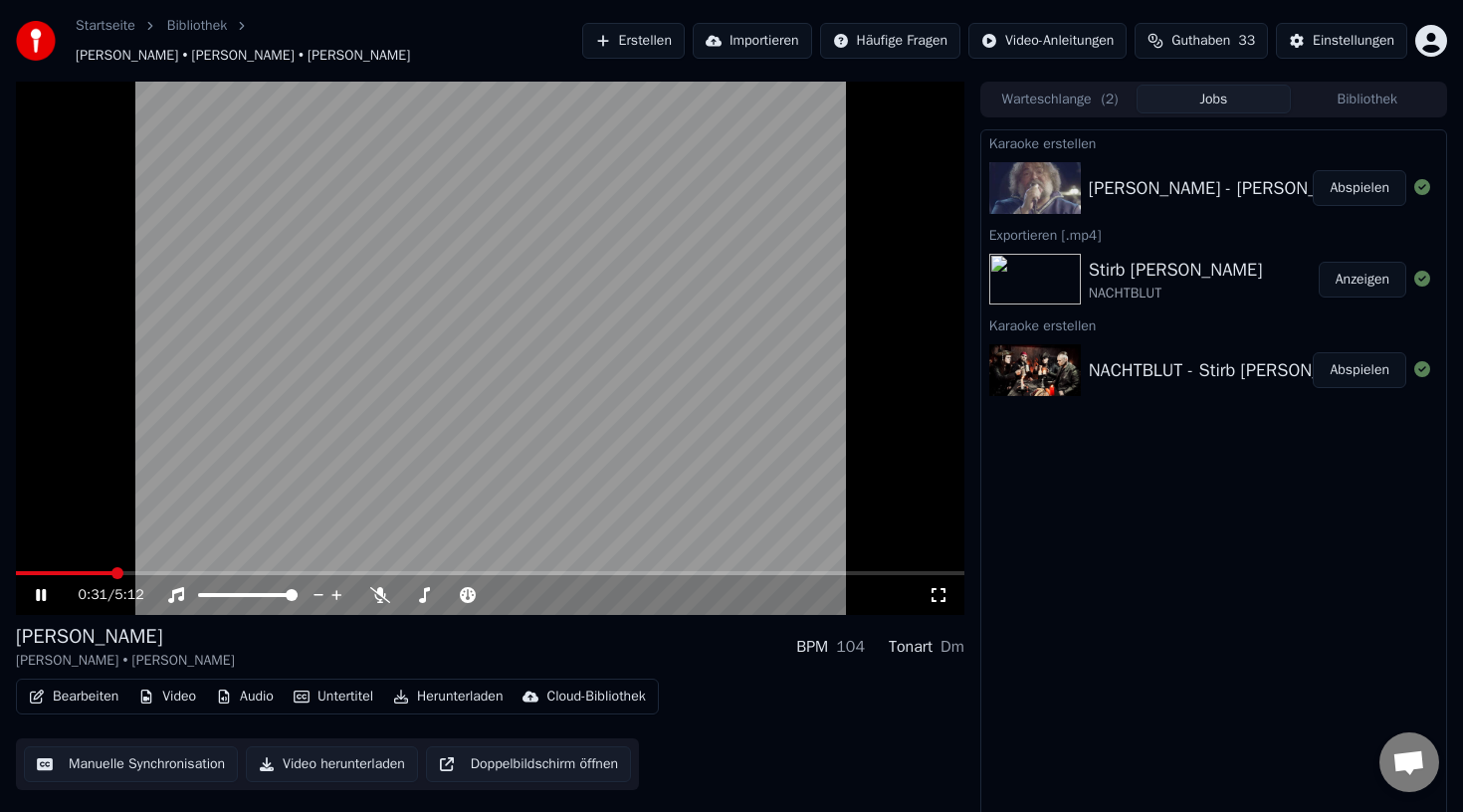 click at bounding box center (490, 573) 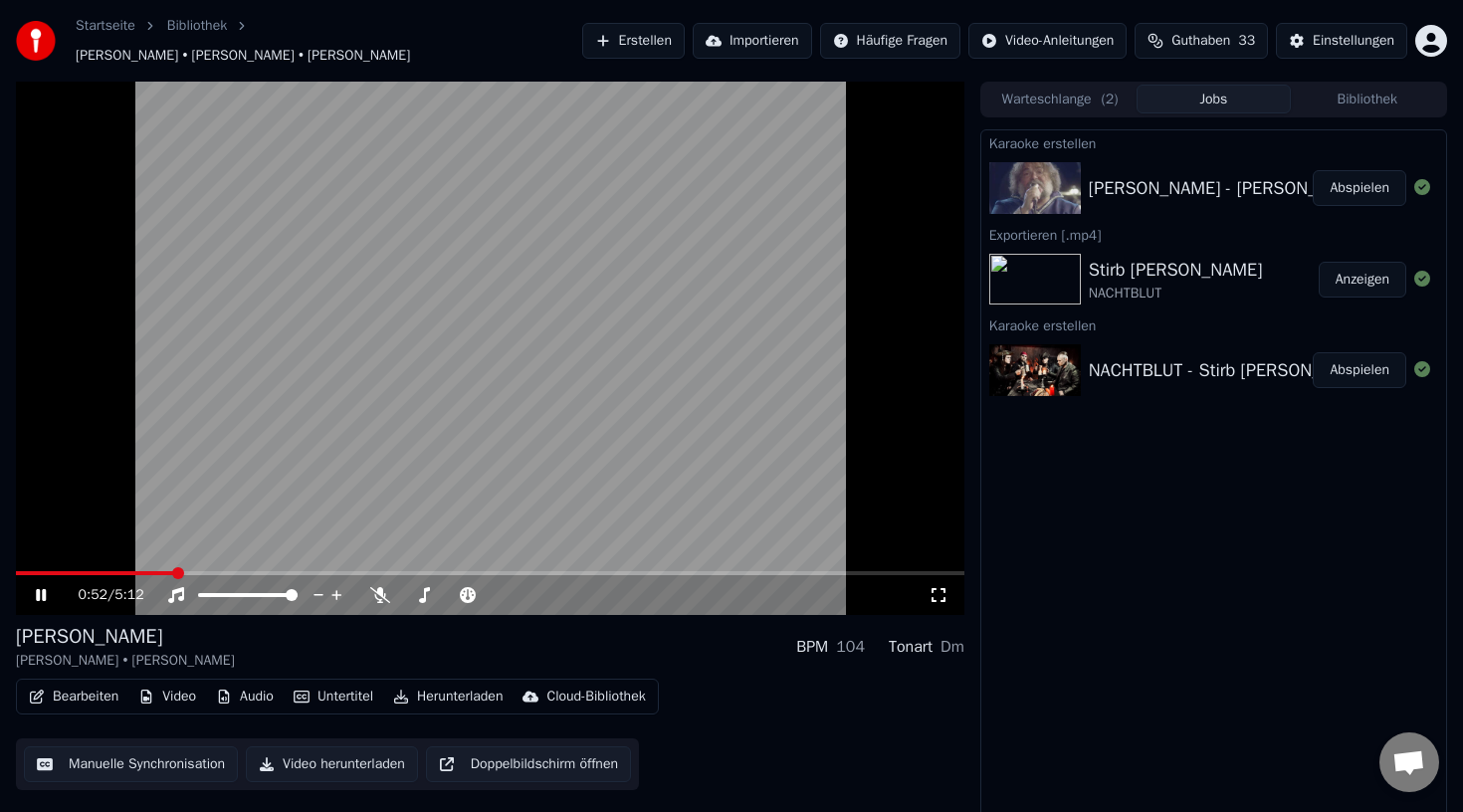 click at bounding box center (490, 573) 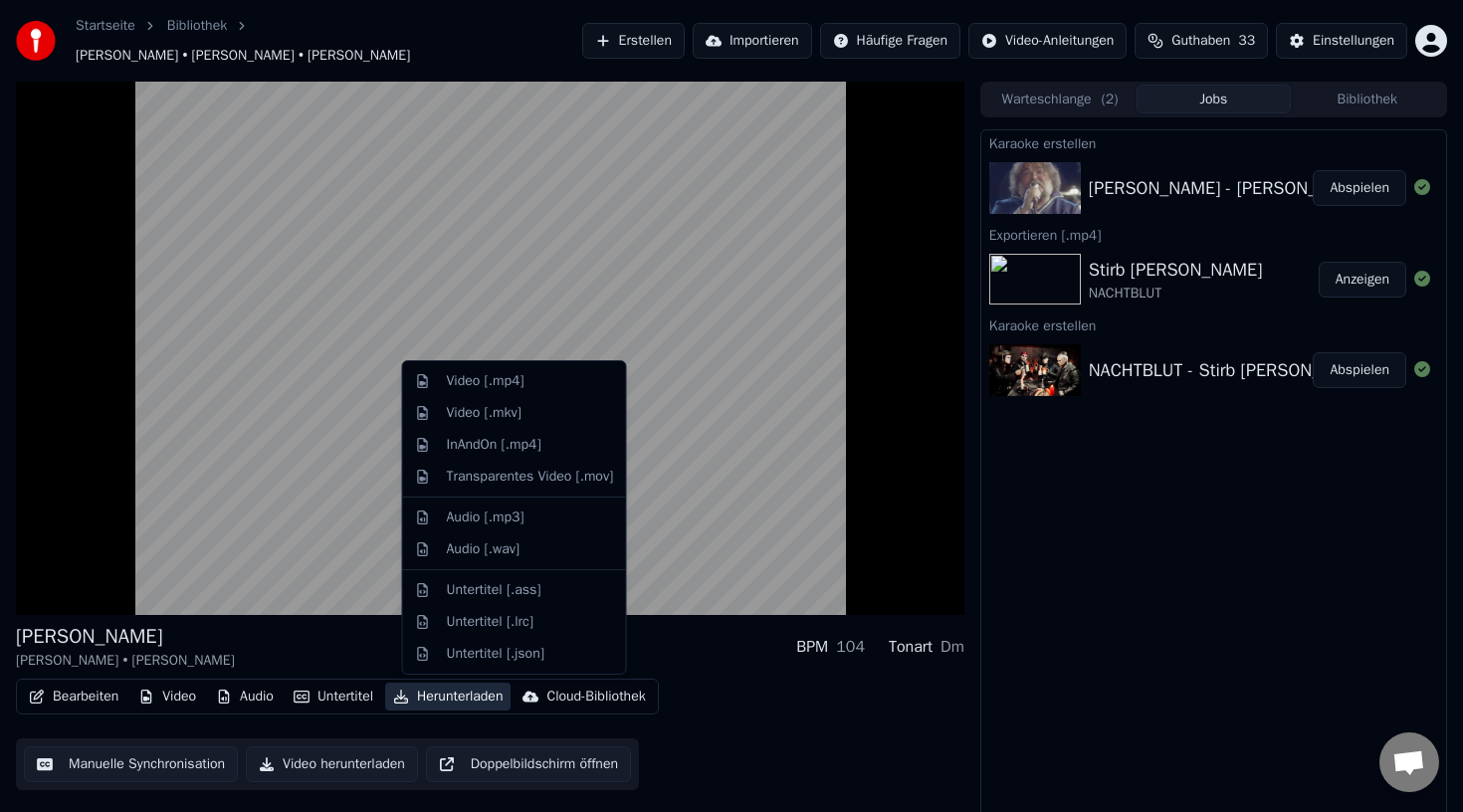 click on "Herunterladen" at bounding box center (448, 697) 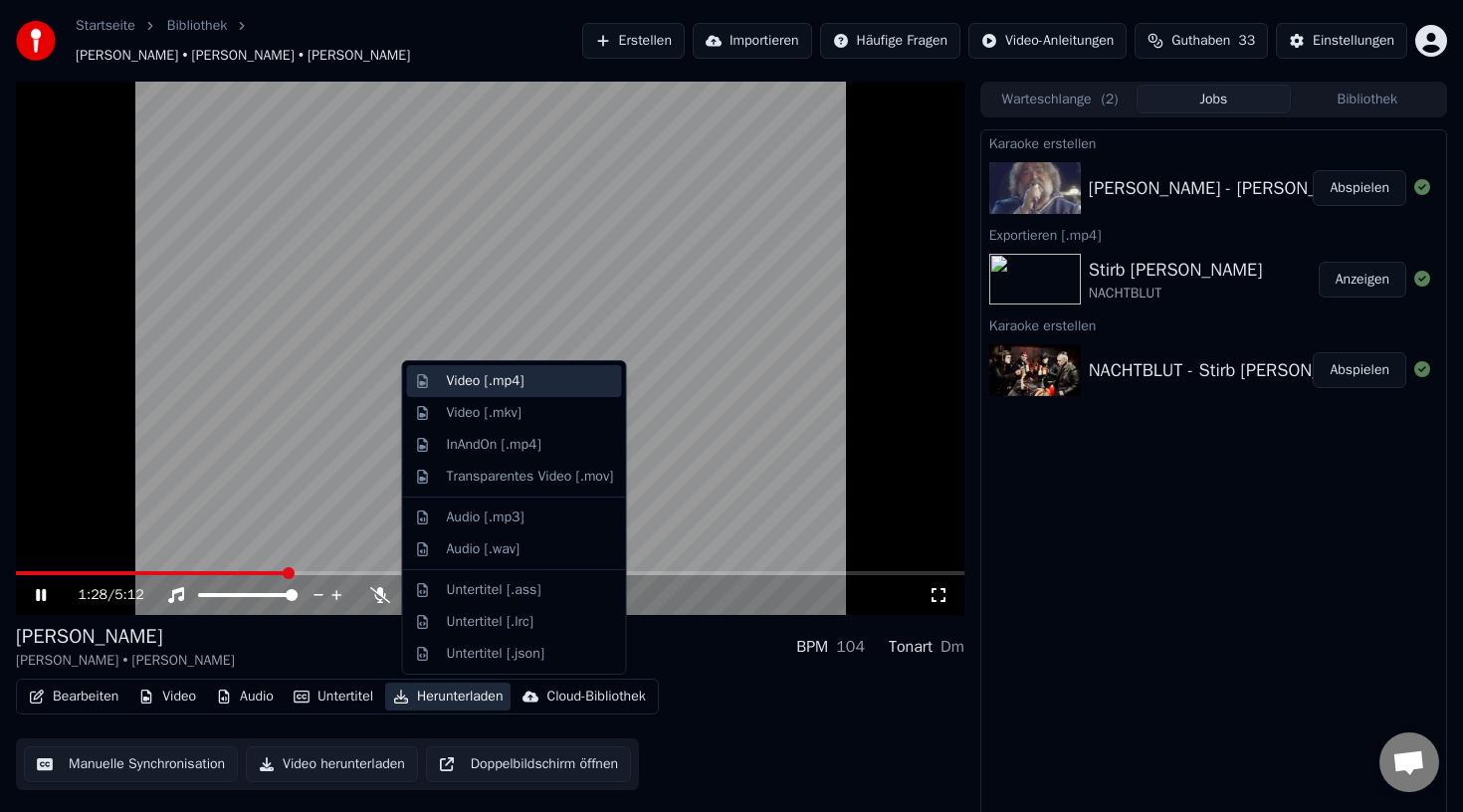 click on "Video [.mp4]" at bounding box center (515, 381) 